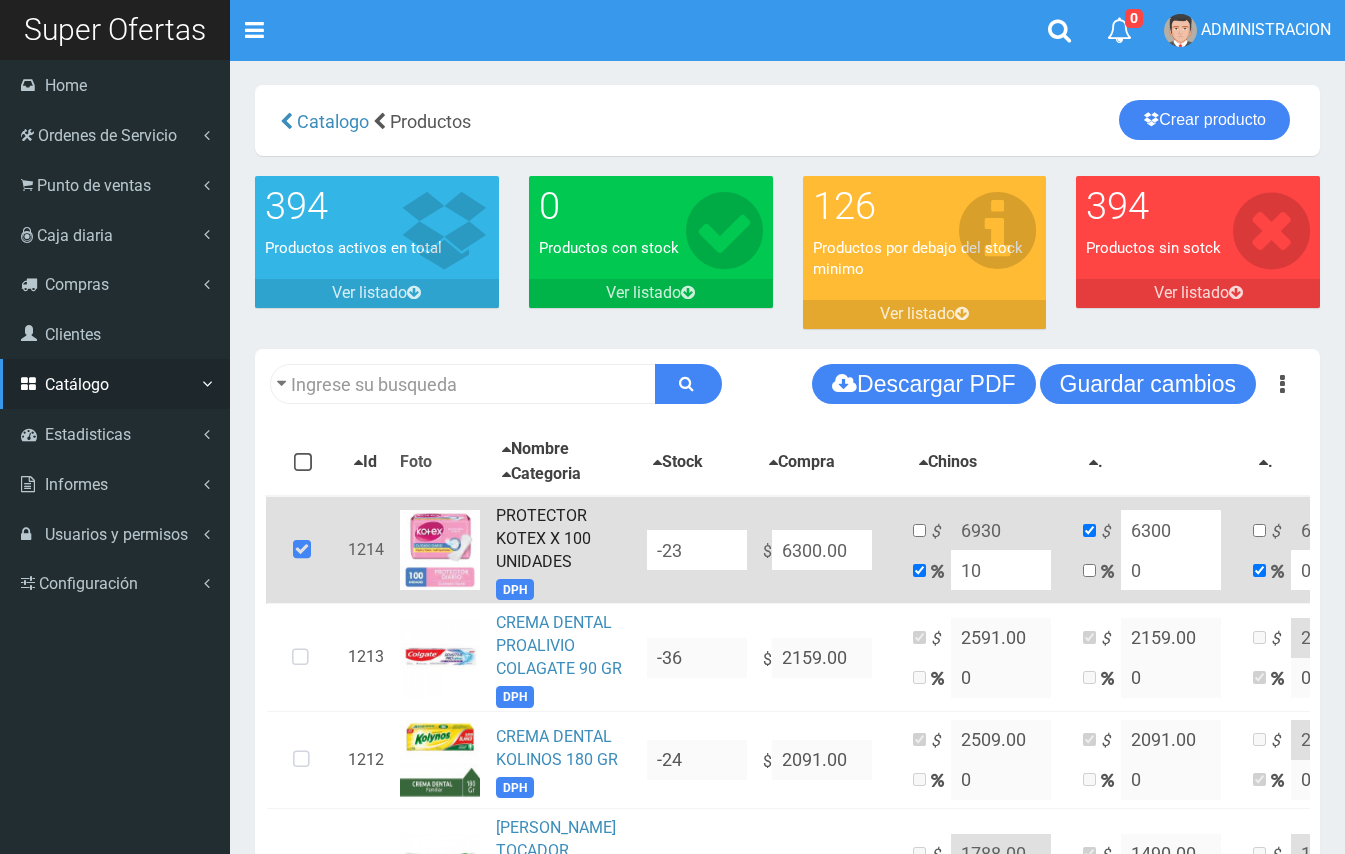 scroll, scrollTop: 0, scrollLeft: 0, axis: both 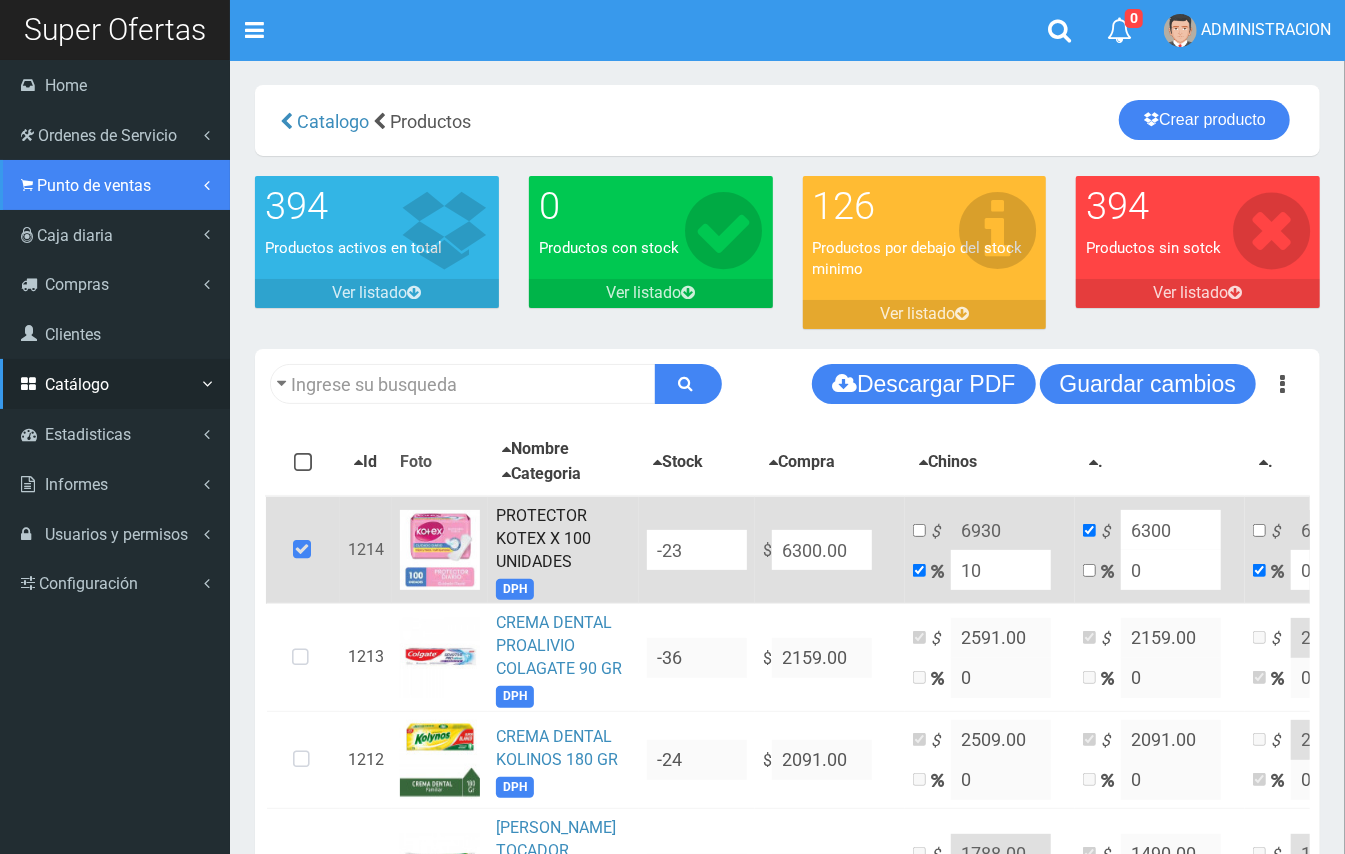 click on "Punto de ventas" at bounding box center (115, 185) 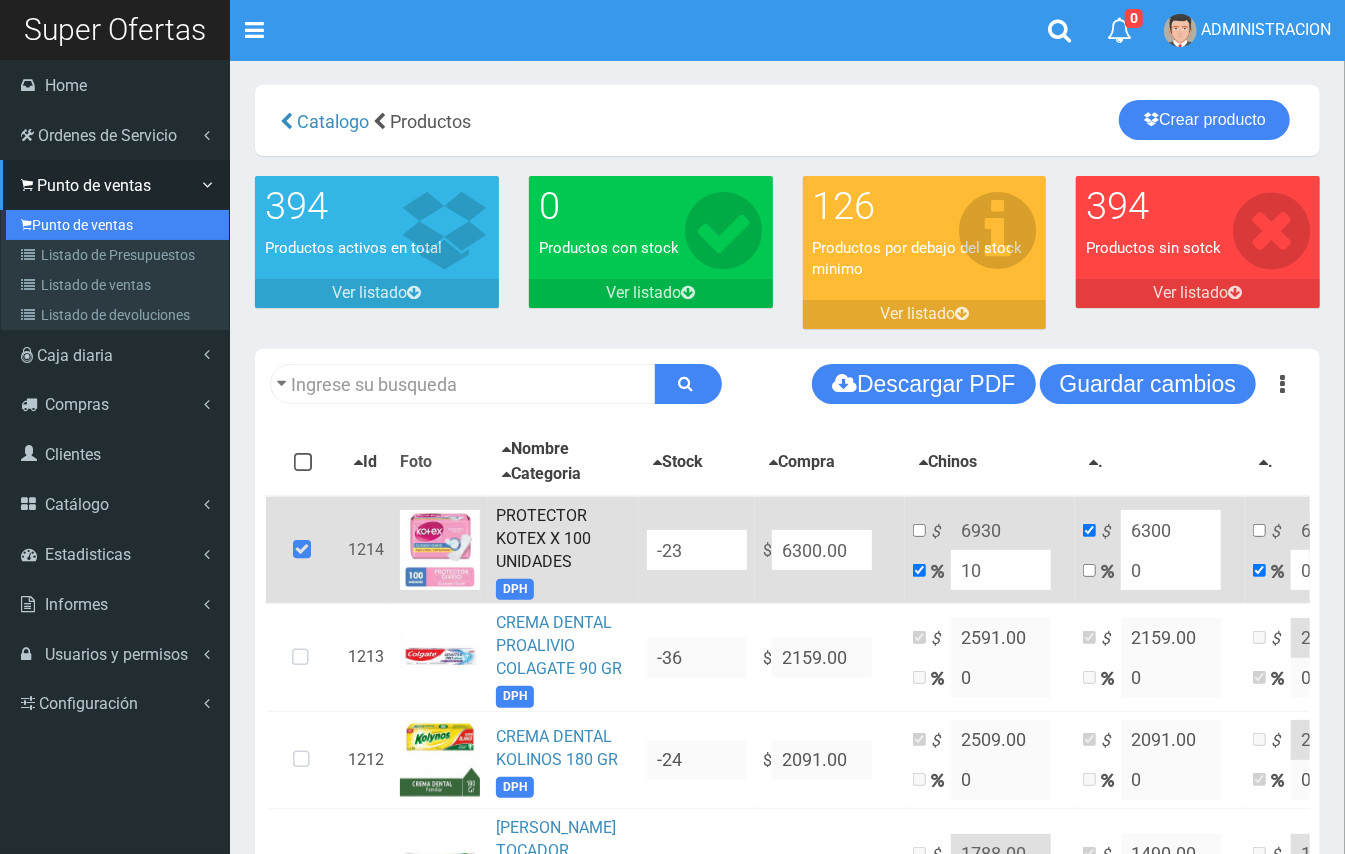 click on "Punto de ventas" at bounding box center [117, 225] 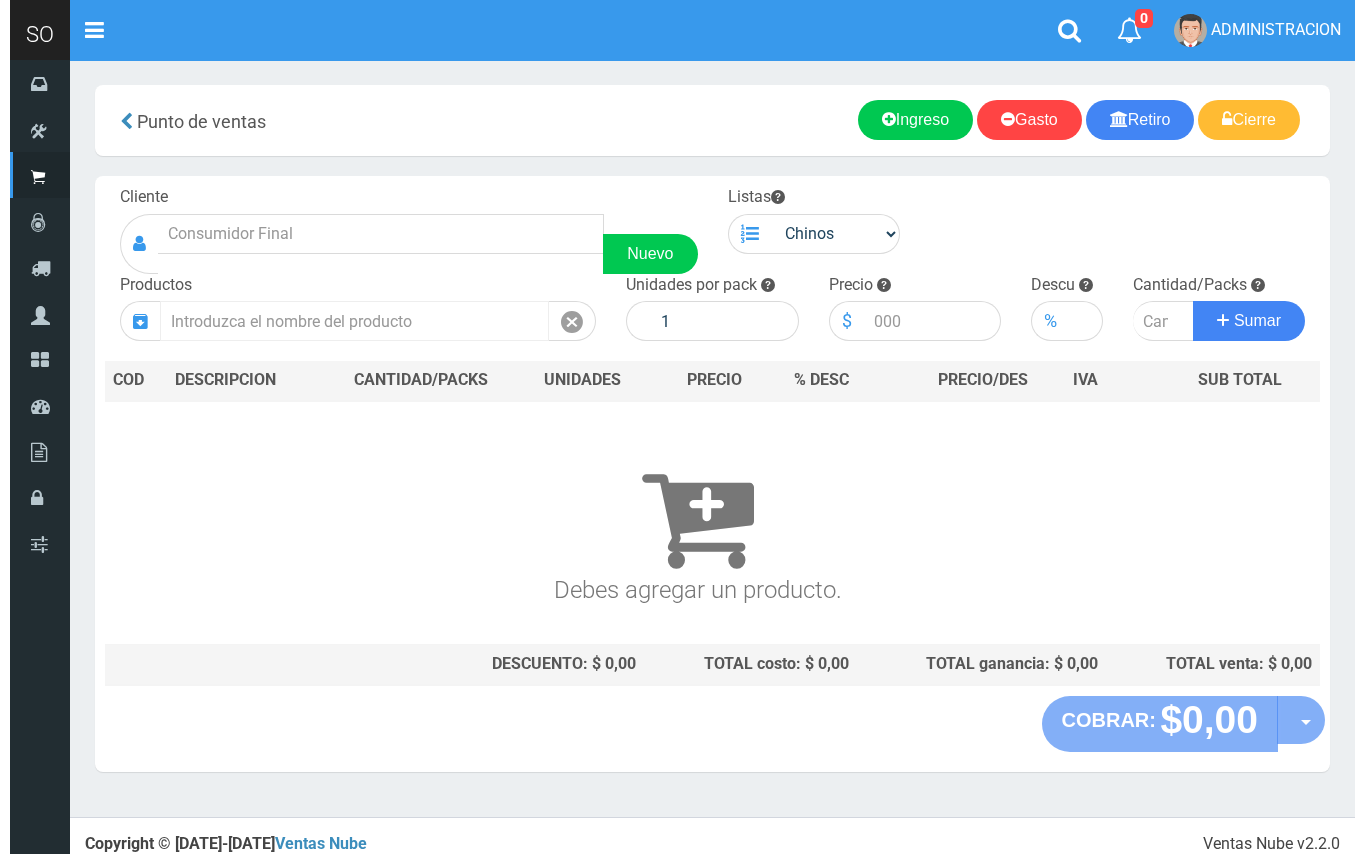 scroll, scrollTop: 0, scrollLeft: 0, axis: both 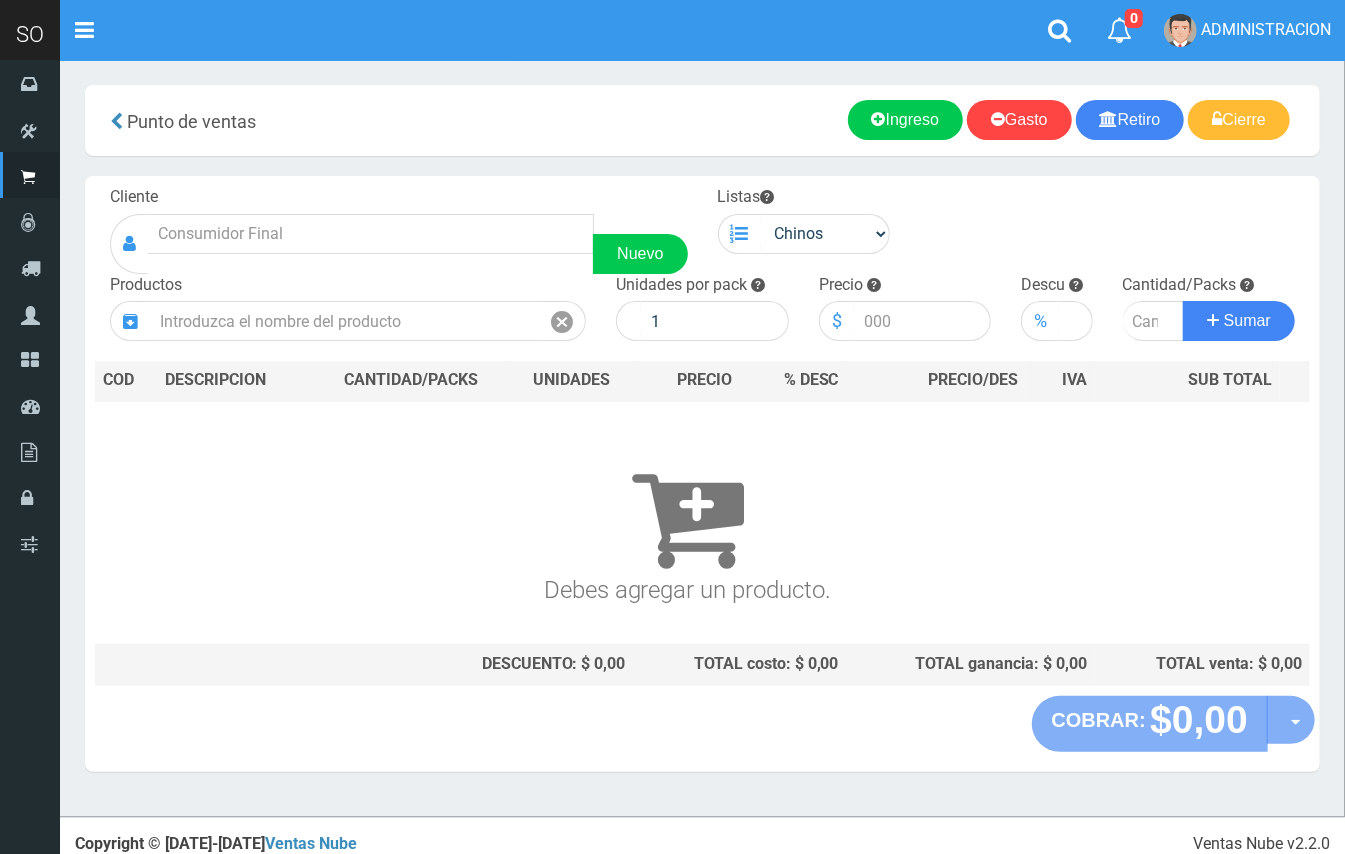 click on "Cliente
Nuevo" at bounding box center (399, 230) 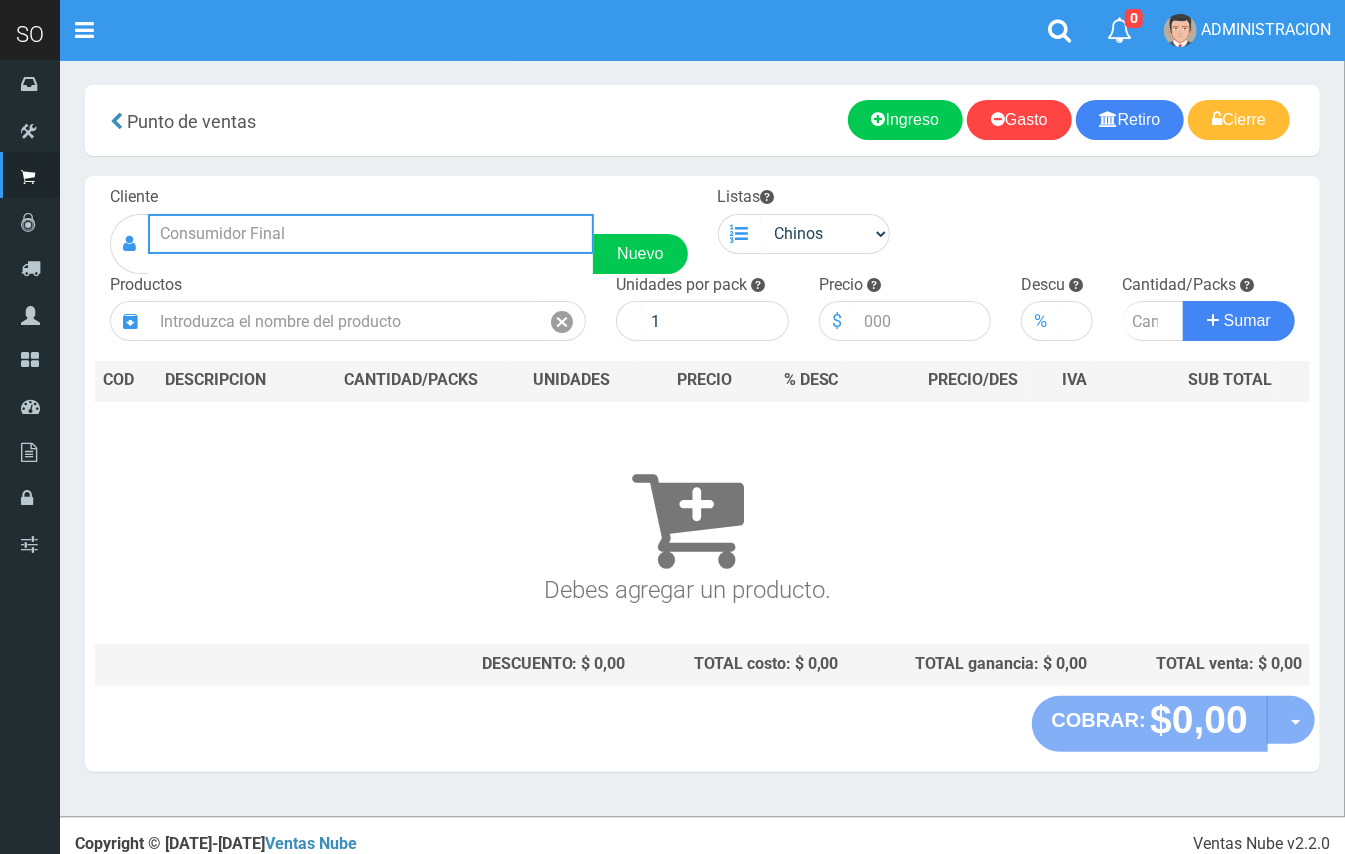 click at bounding box center [371, 234] 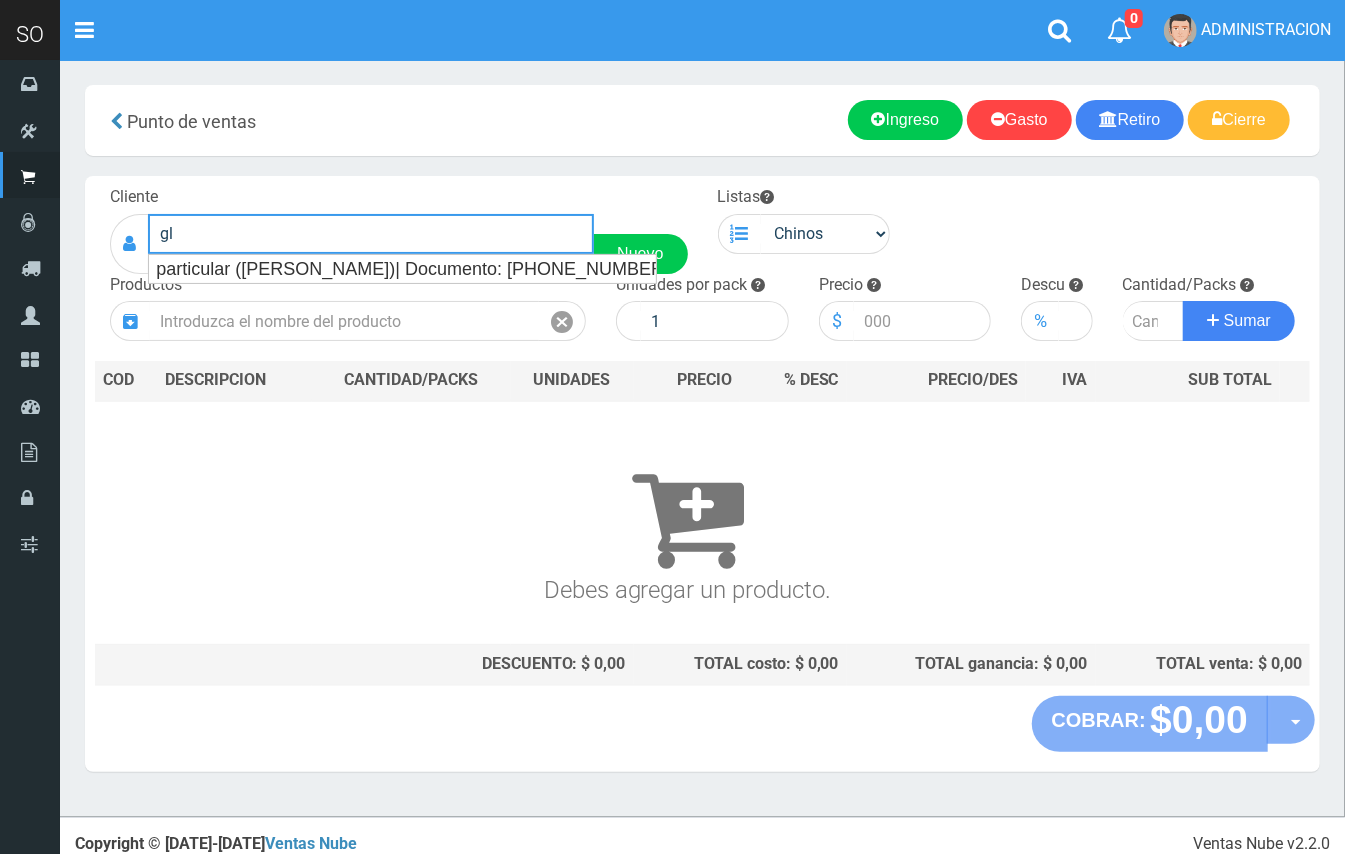 type on "g" 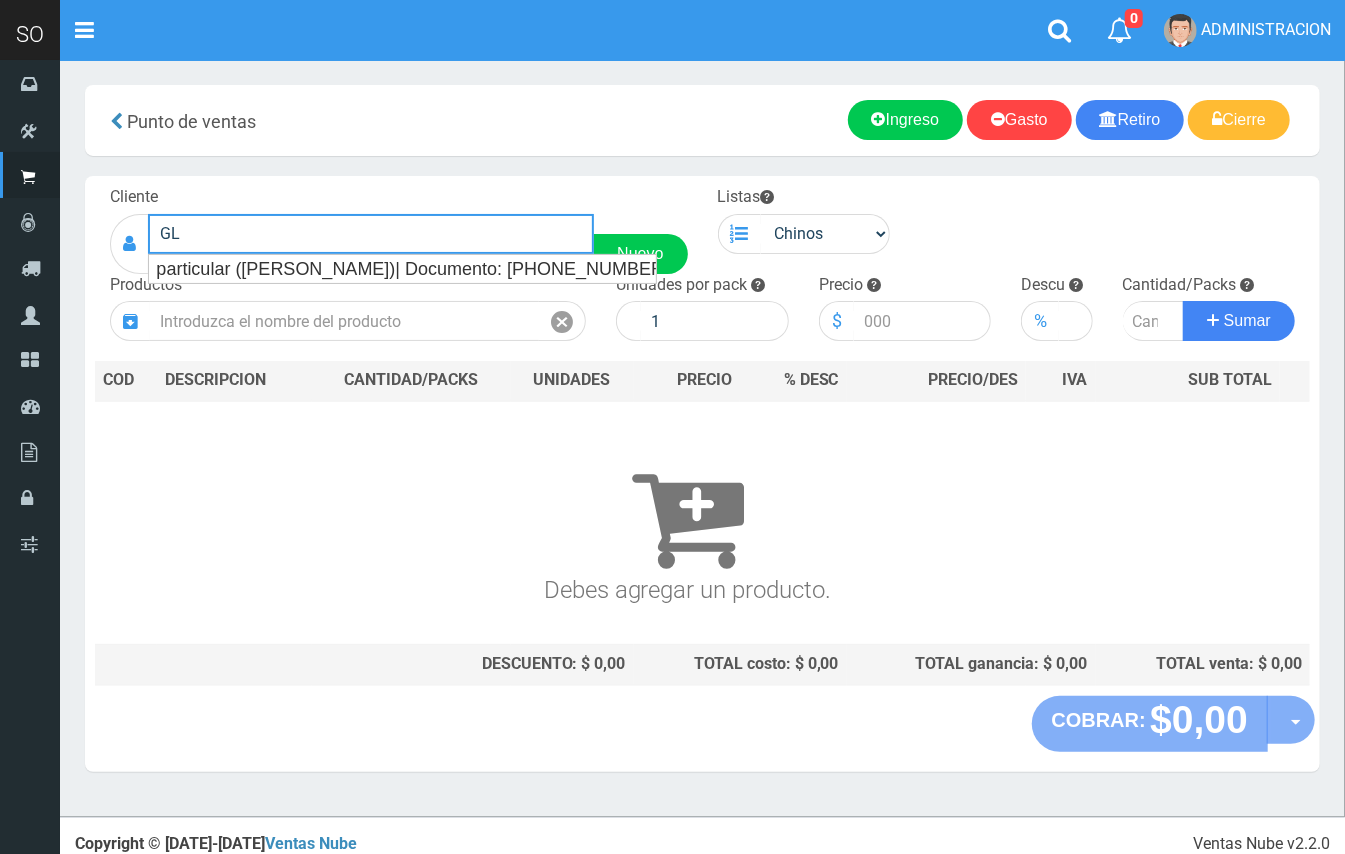 type on "G" 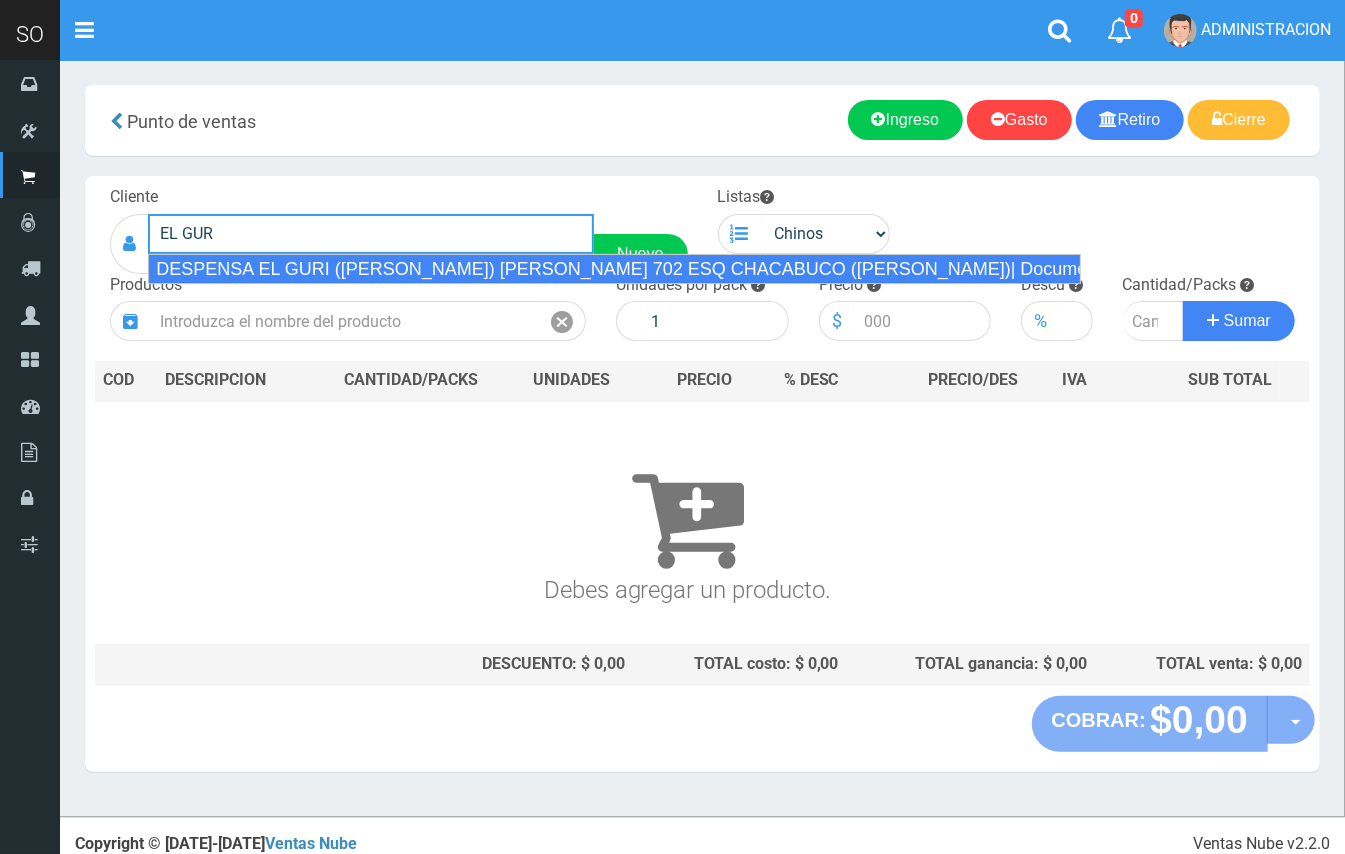 click on "DESPENSA EL GURI (GLADYS) SCULLY 702 ESQ CHACABUCO (GILES)| Documento: 4816786786 | Teléfono:" at bounding box center (614, 269) 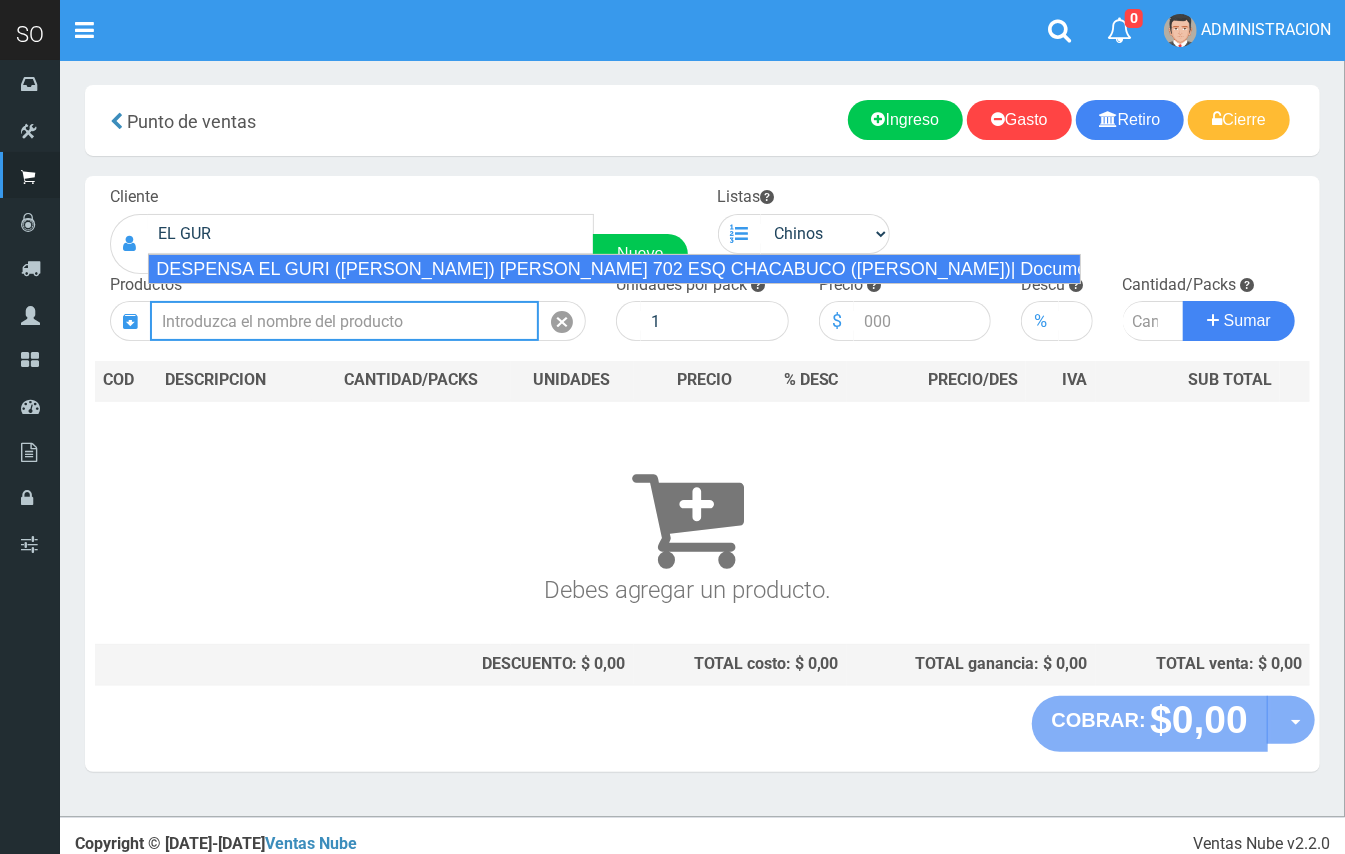 type on "DESPENSA EL GURI (GLADYS) SCULLY 702 ESQ CHACABUCO (GILES)| Documento: 4816786786 | Teléfono:" 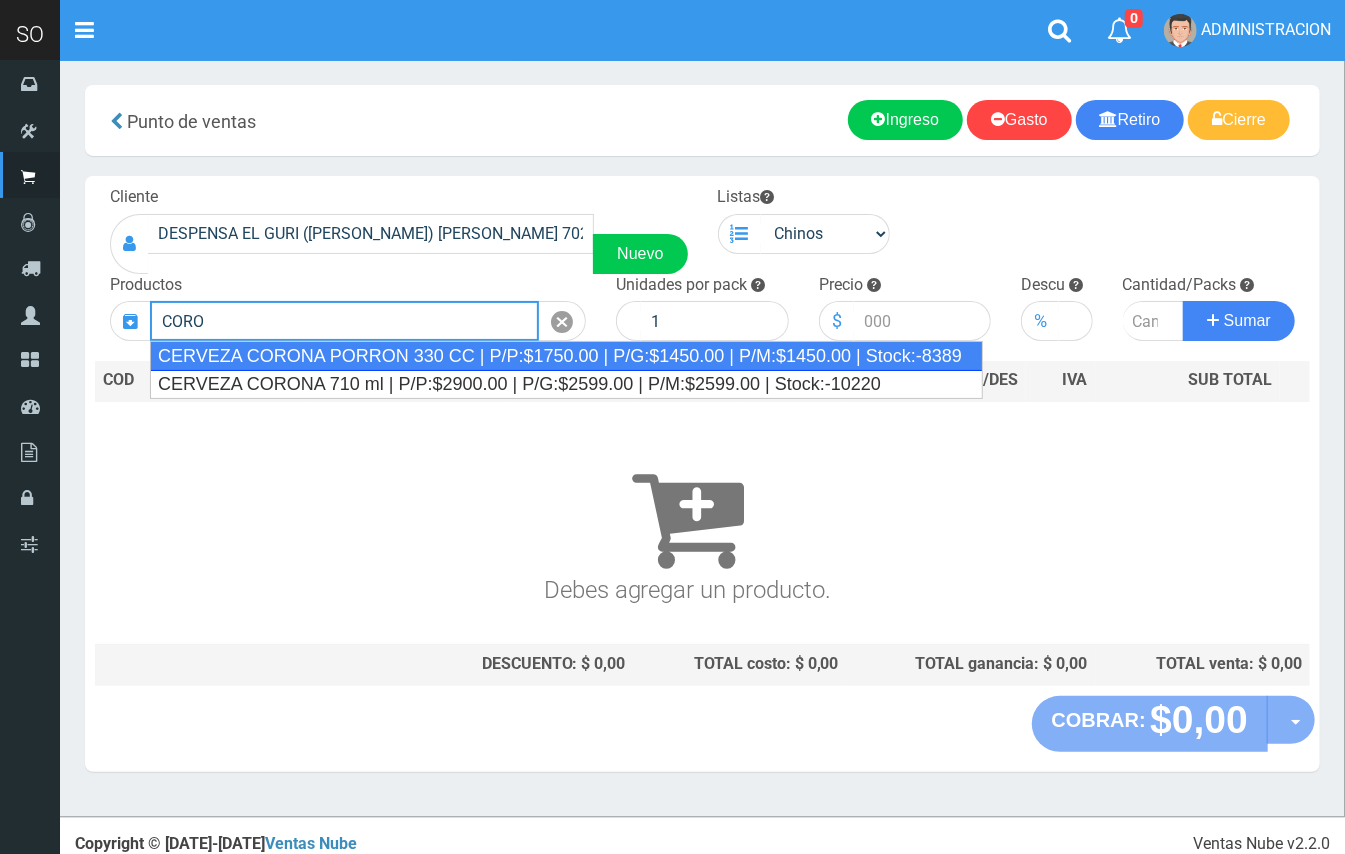 click on "CERVEZA CORONA PORRON 330 CC | P/P:$1750.00 | P/G:$1450.00 | P/M:$1450.00 | Stock:-8389" at bounding box center (566, 356) 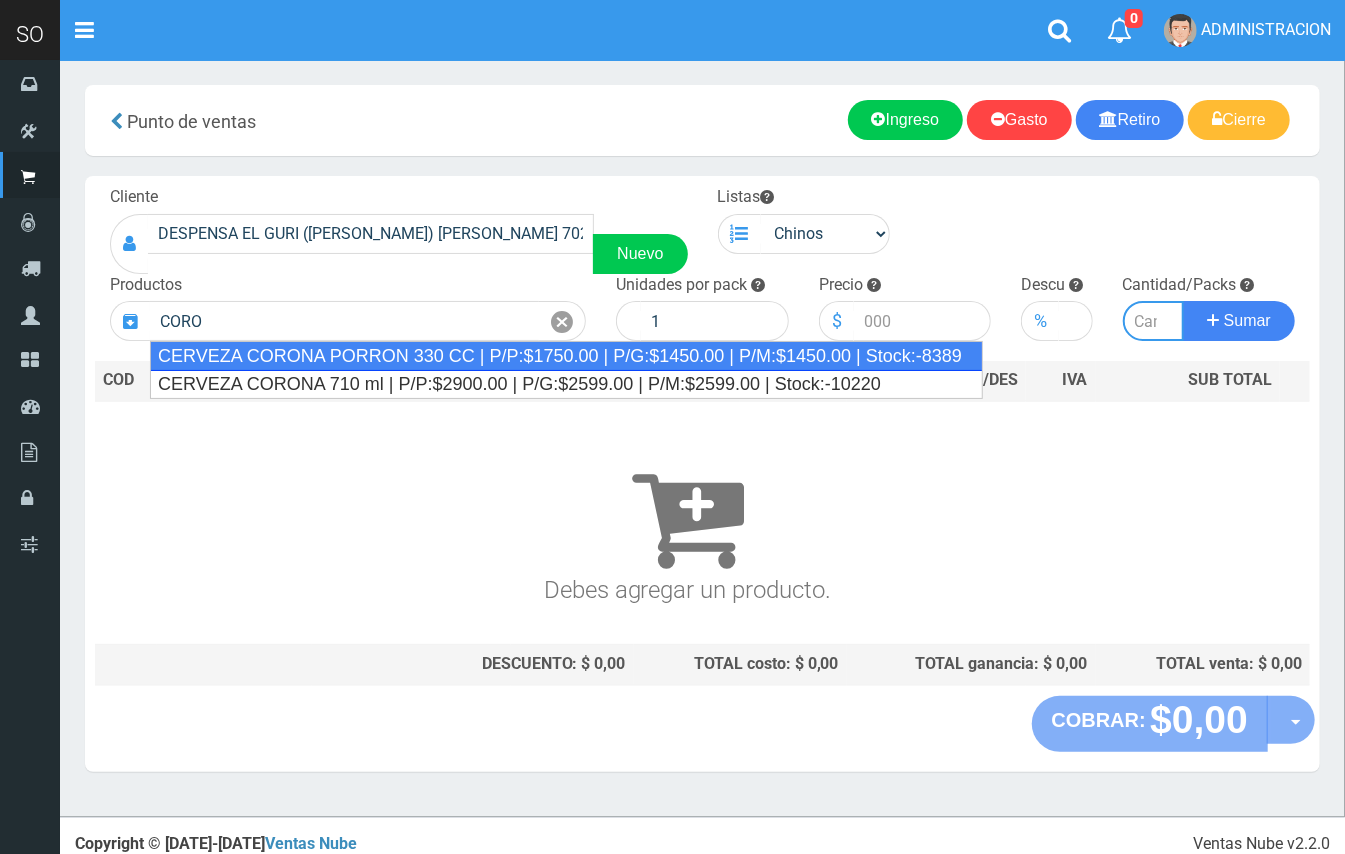 type on "CERVEZA CORONA PORRON 330 CC | P/P:$1750.00 | P/G:$1450.00 | P/M:$1450.00 | Stock:-8389" 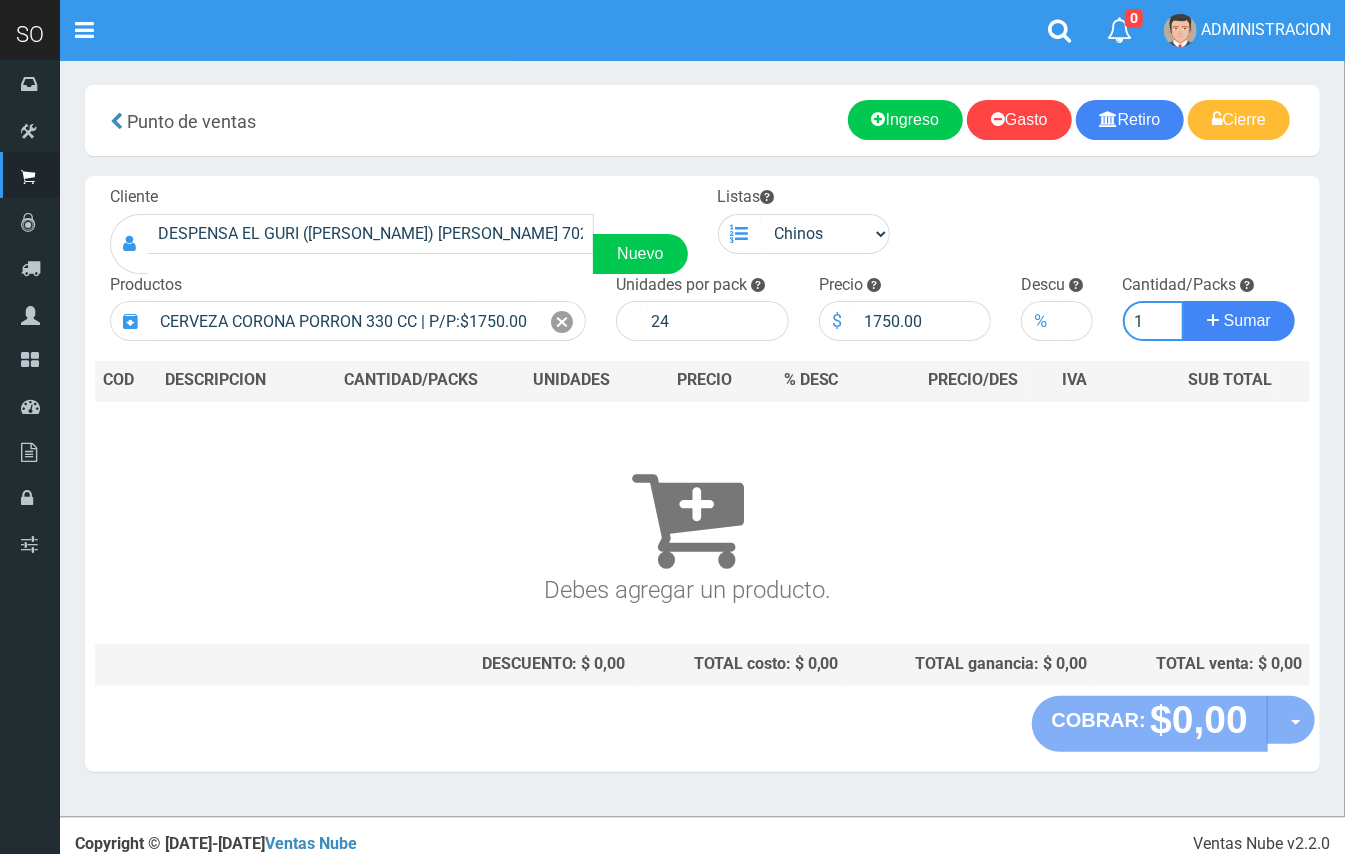 type on "1" 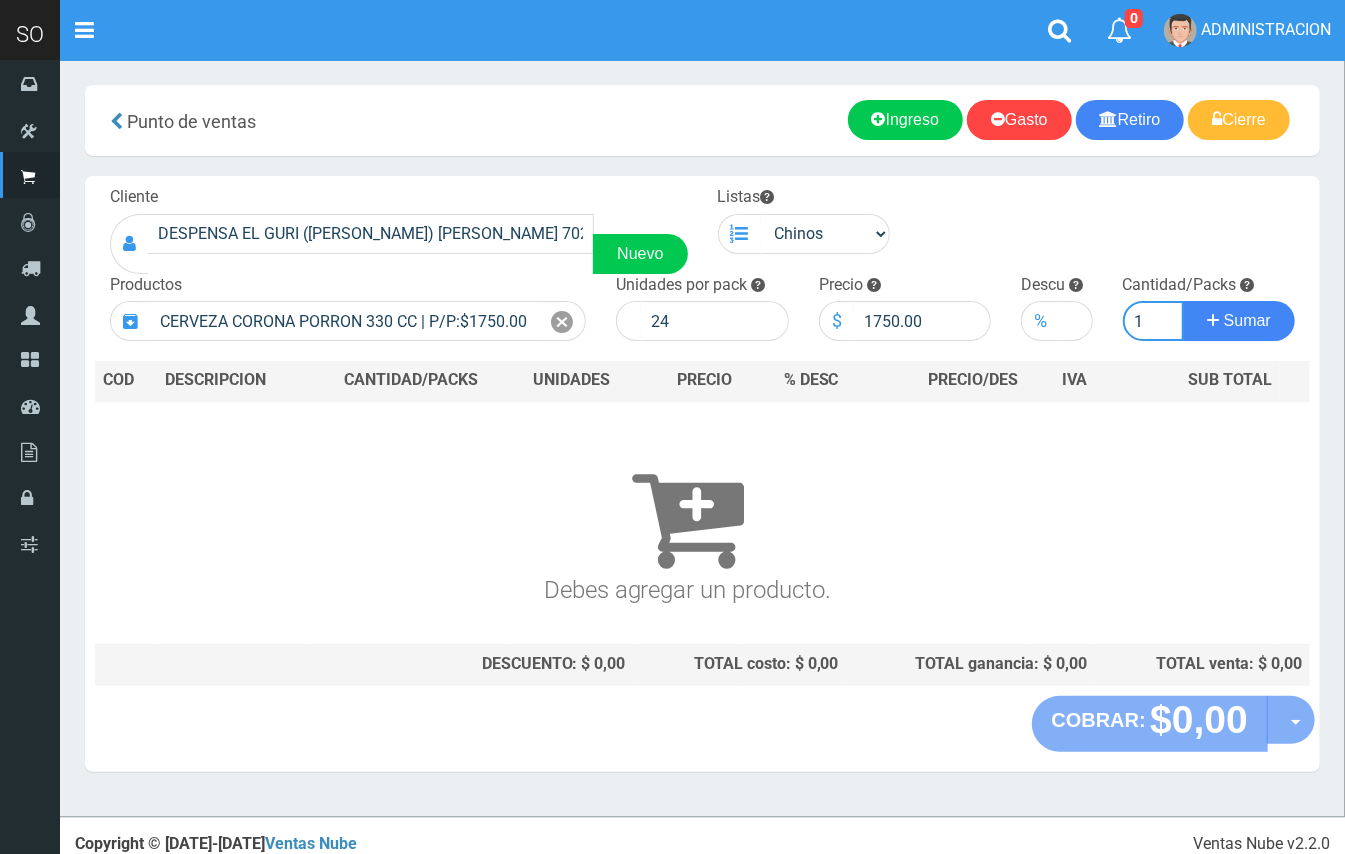 click on "Sumar" at bounding box center [1239, 321] 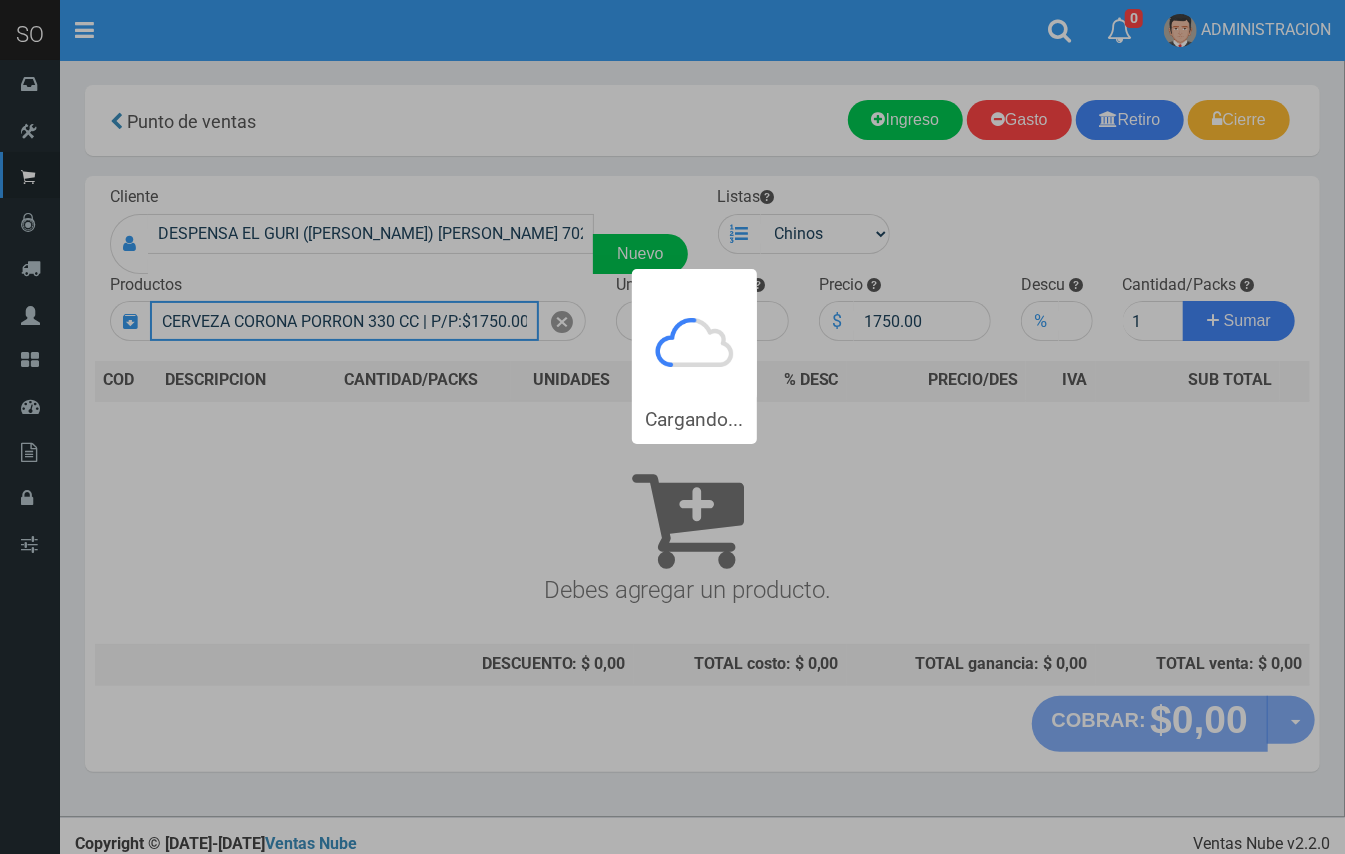 type 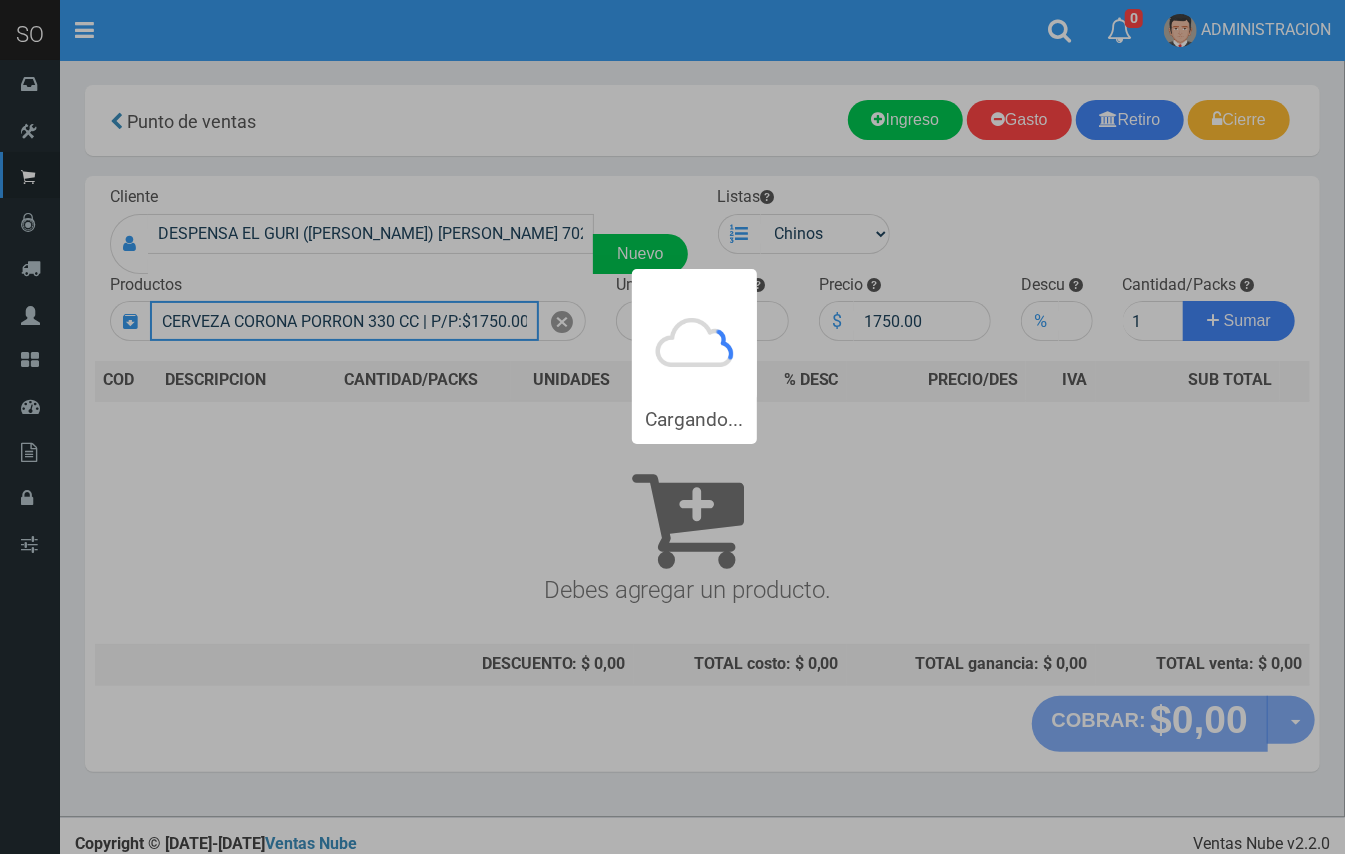 type 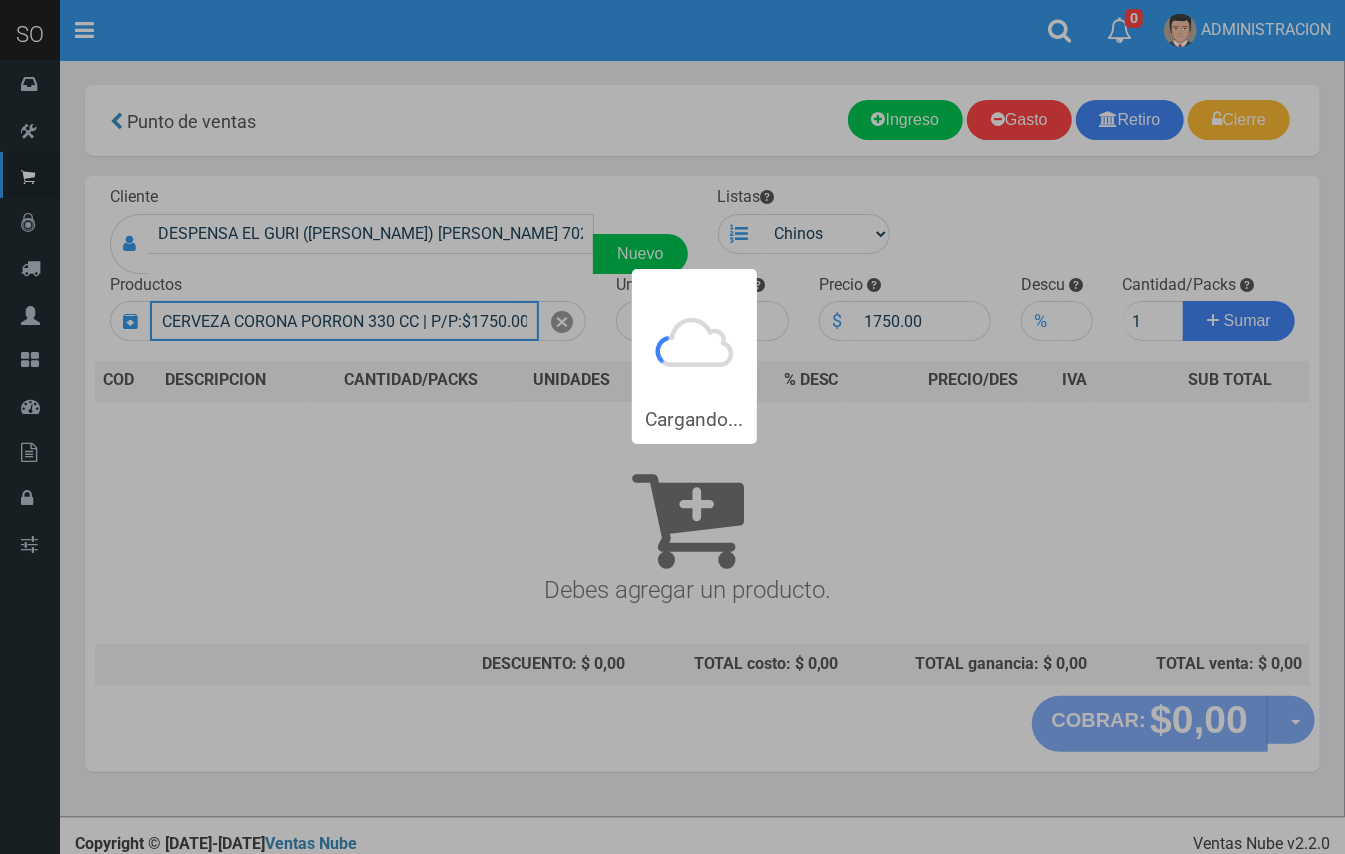 type 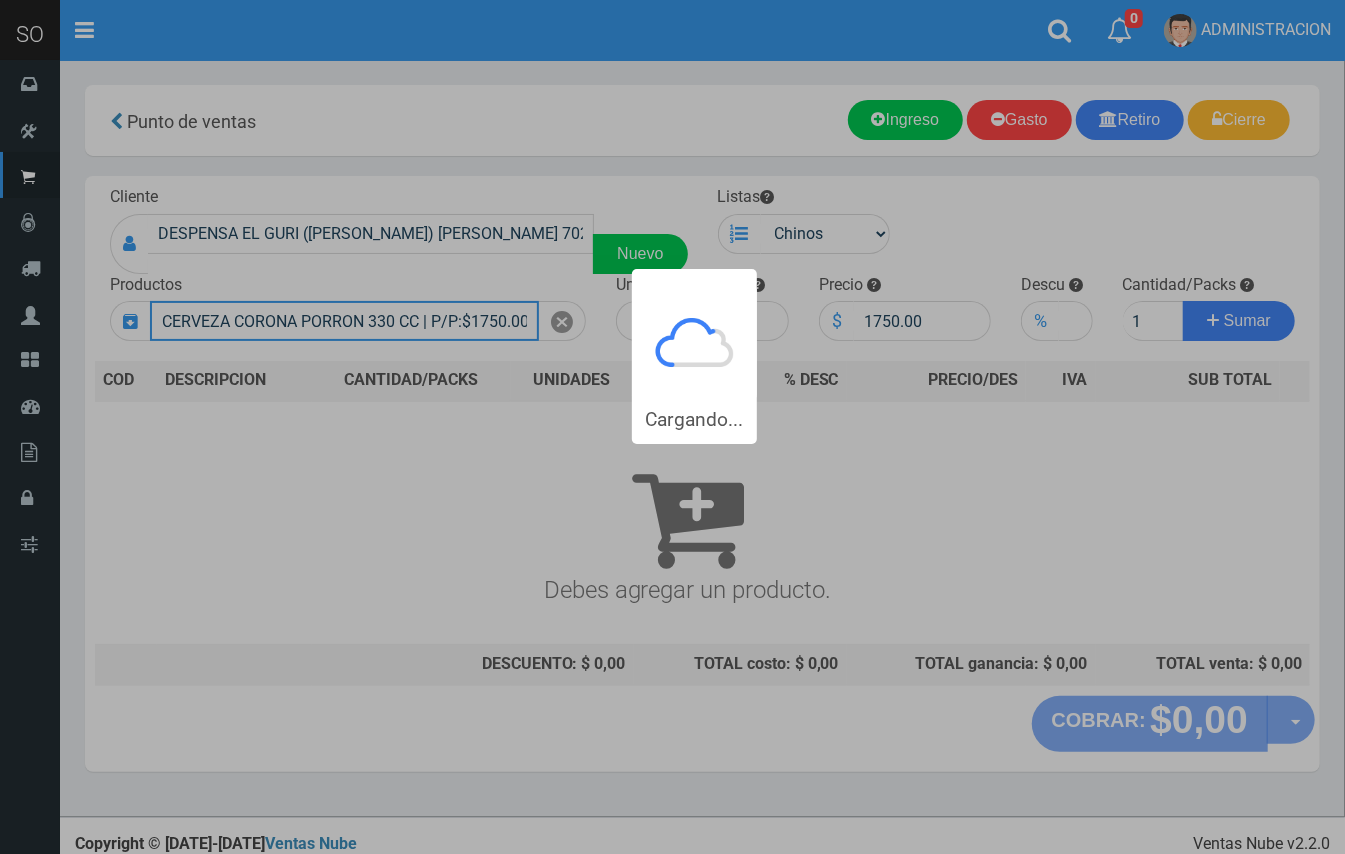 type 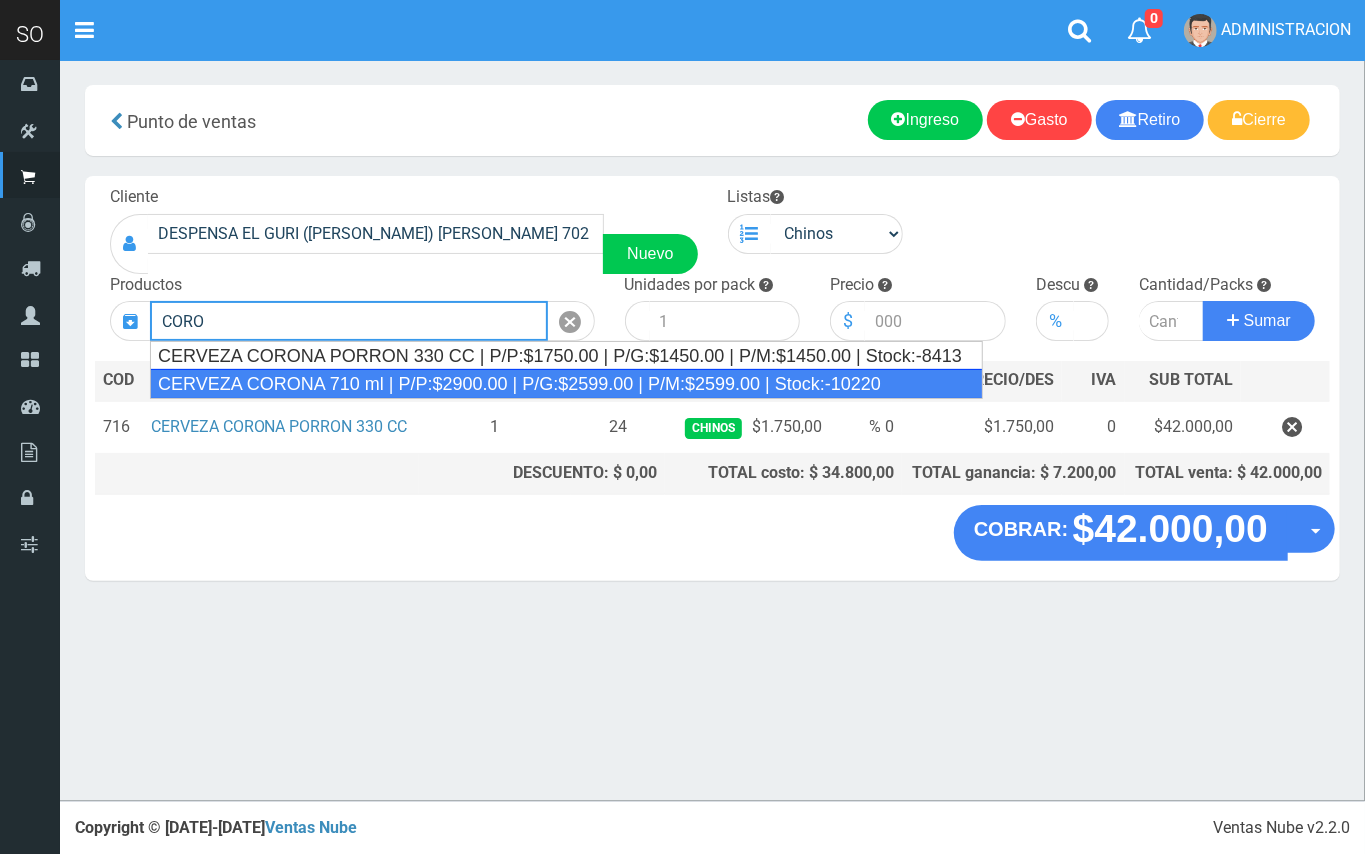 click on "CERVEZA CORONA 710 ml | P/P:$2900.00 | P/G:$2599.00 | P/M:$2599.00 | Stock:-10220" at bounding box center [566, 384] 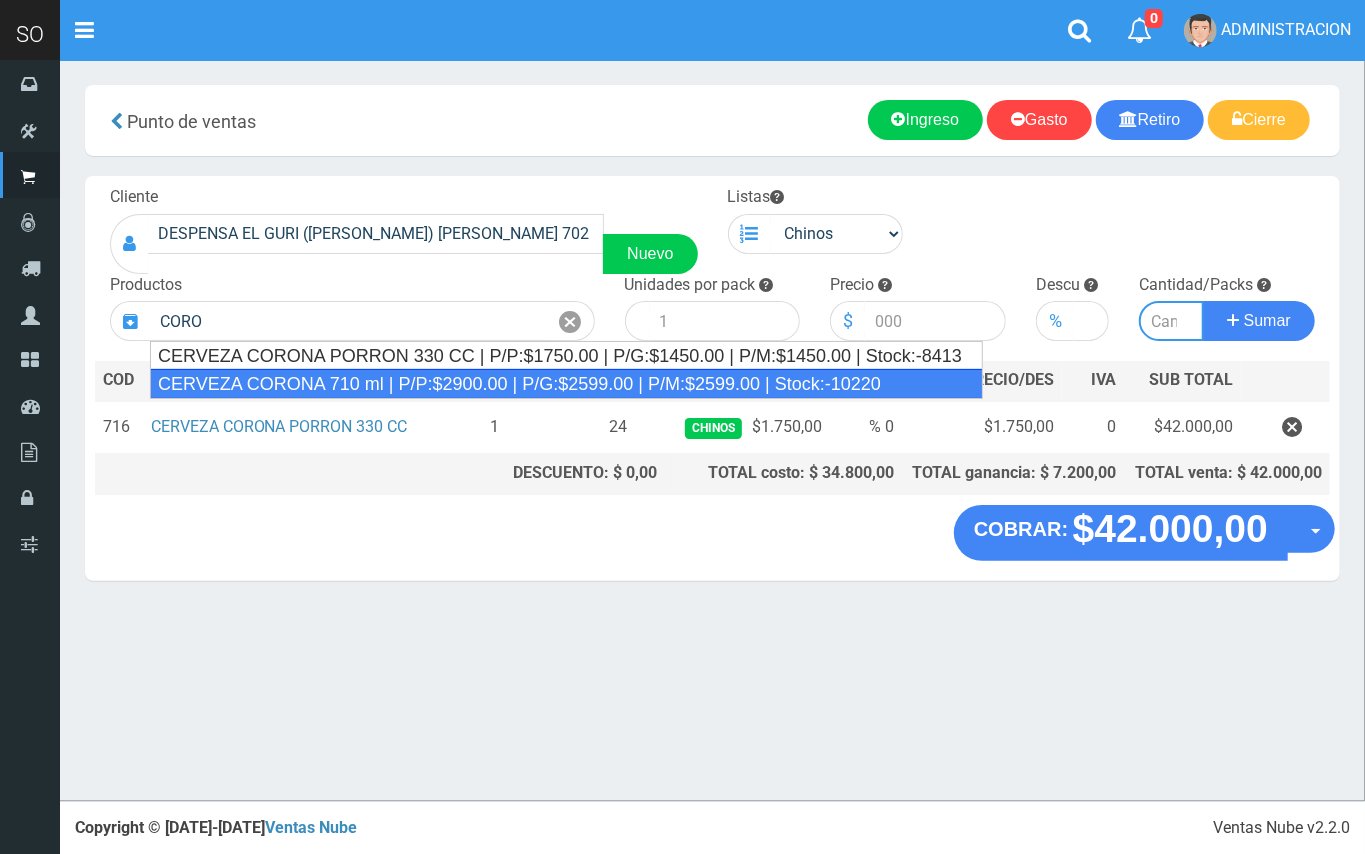 type on "CERVEZA CORONA 710 ml | P/P:$2900.00 | P/G:$2599.00 | P/M:$2599.00 | Stock:-10220" 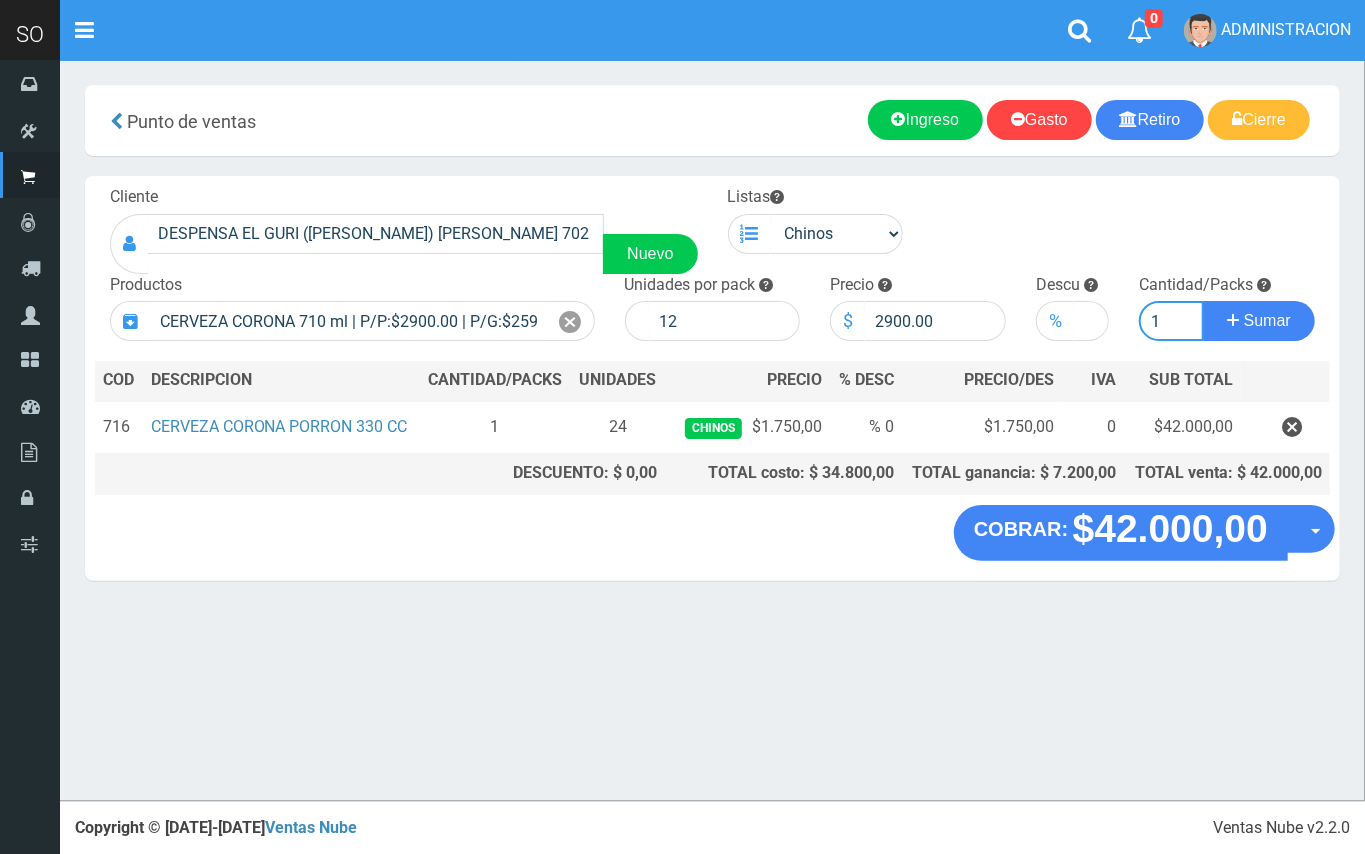 type on "1" 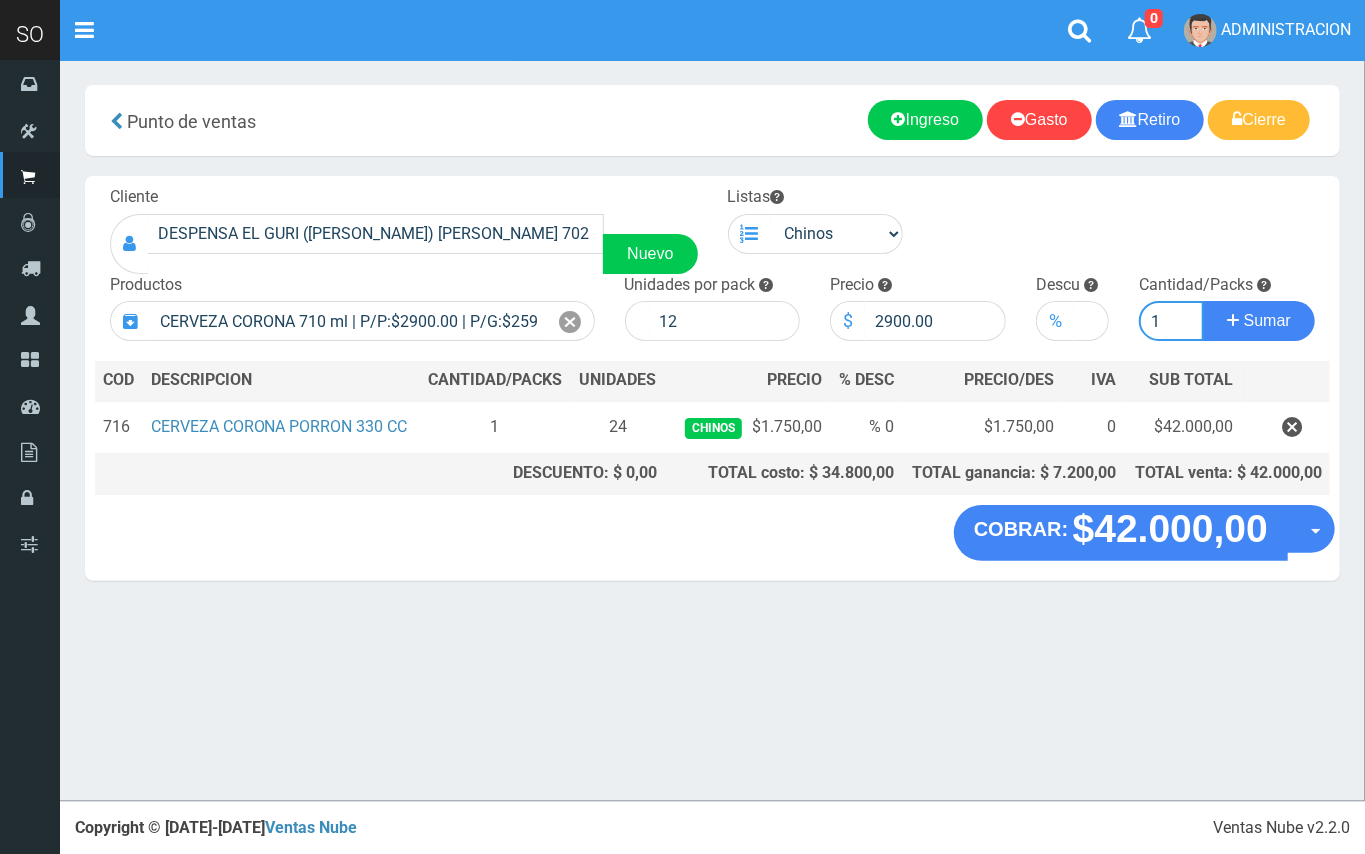 click on "Sumar" at bounding box center (1259, 321) 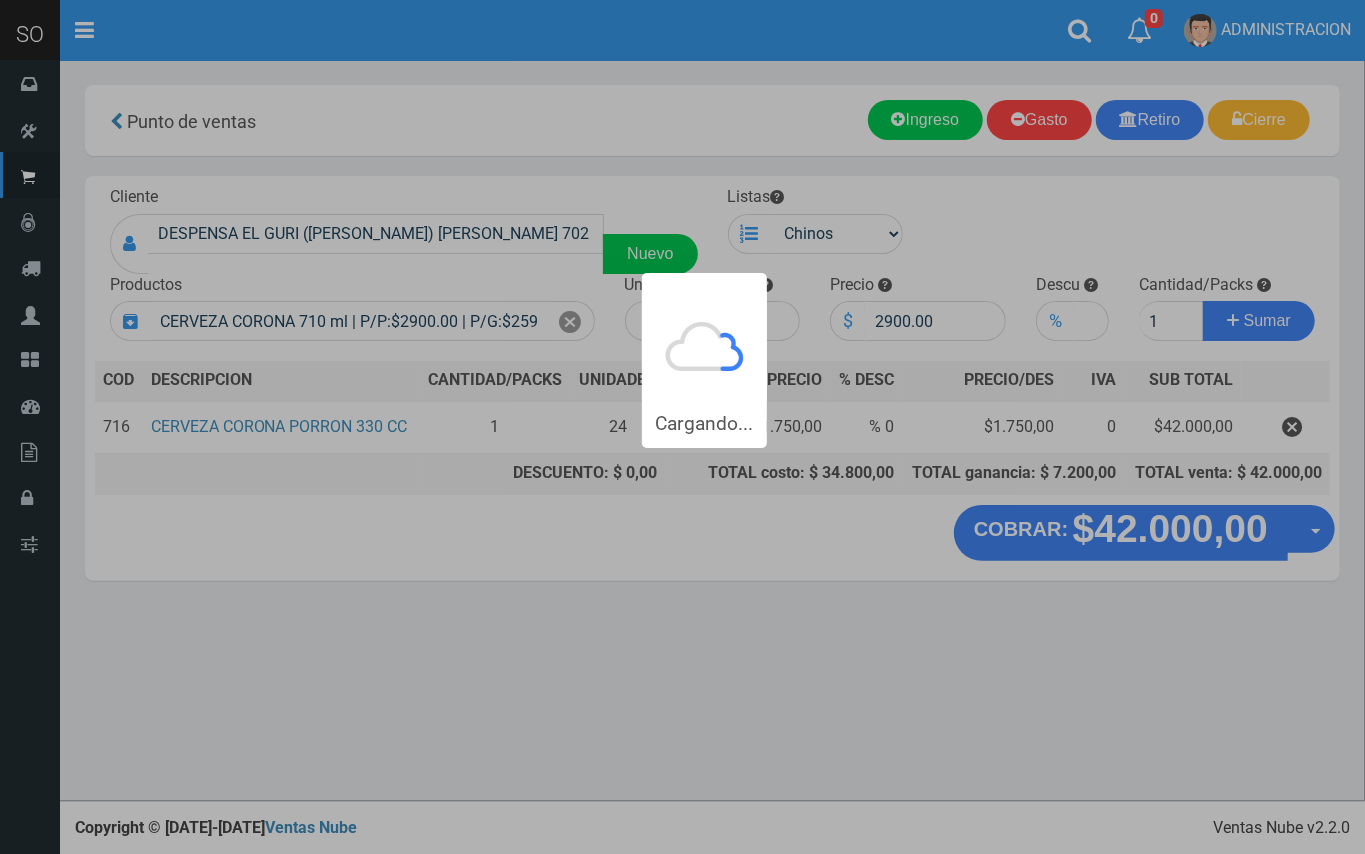 type 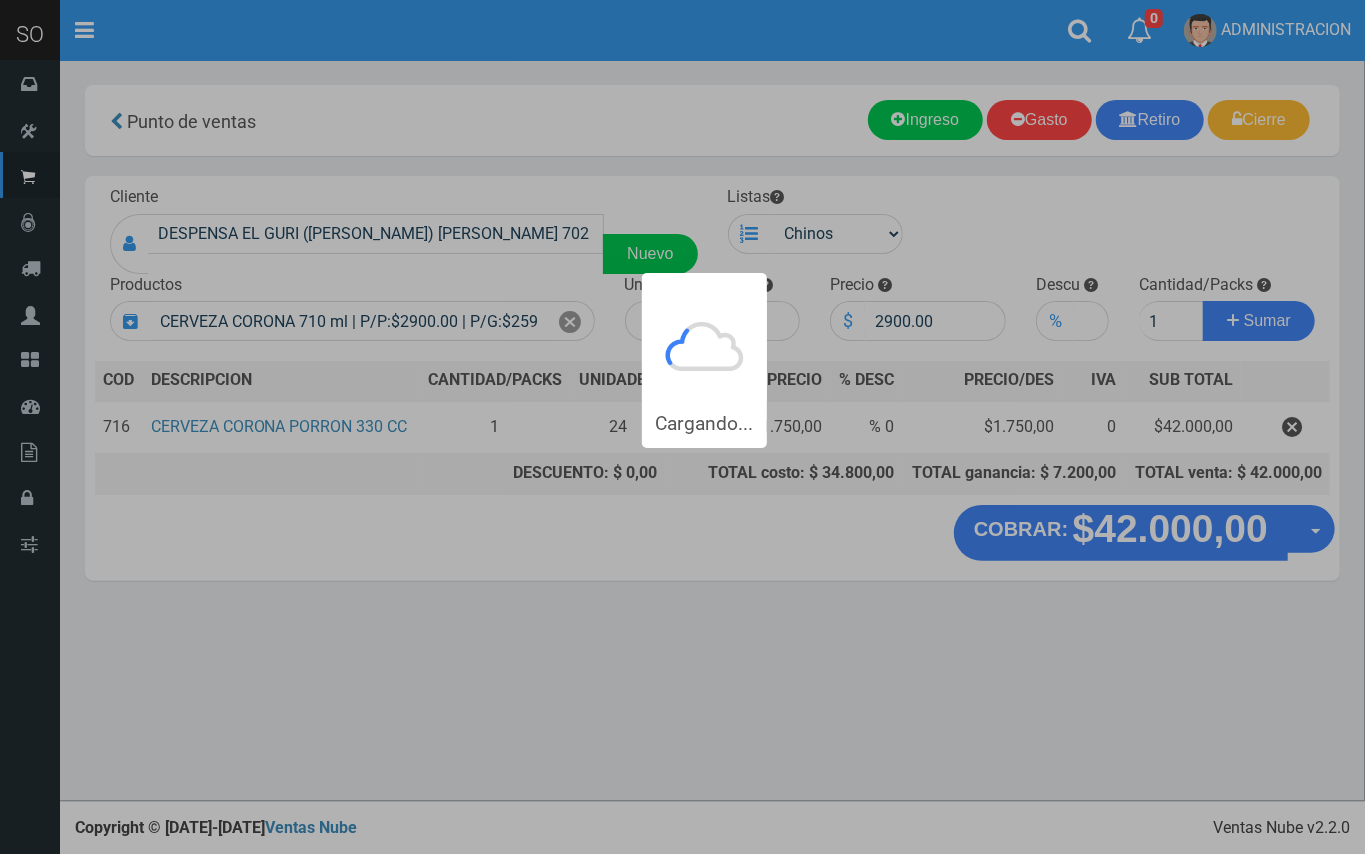 type 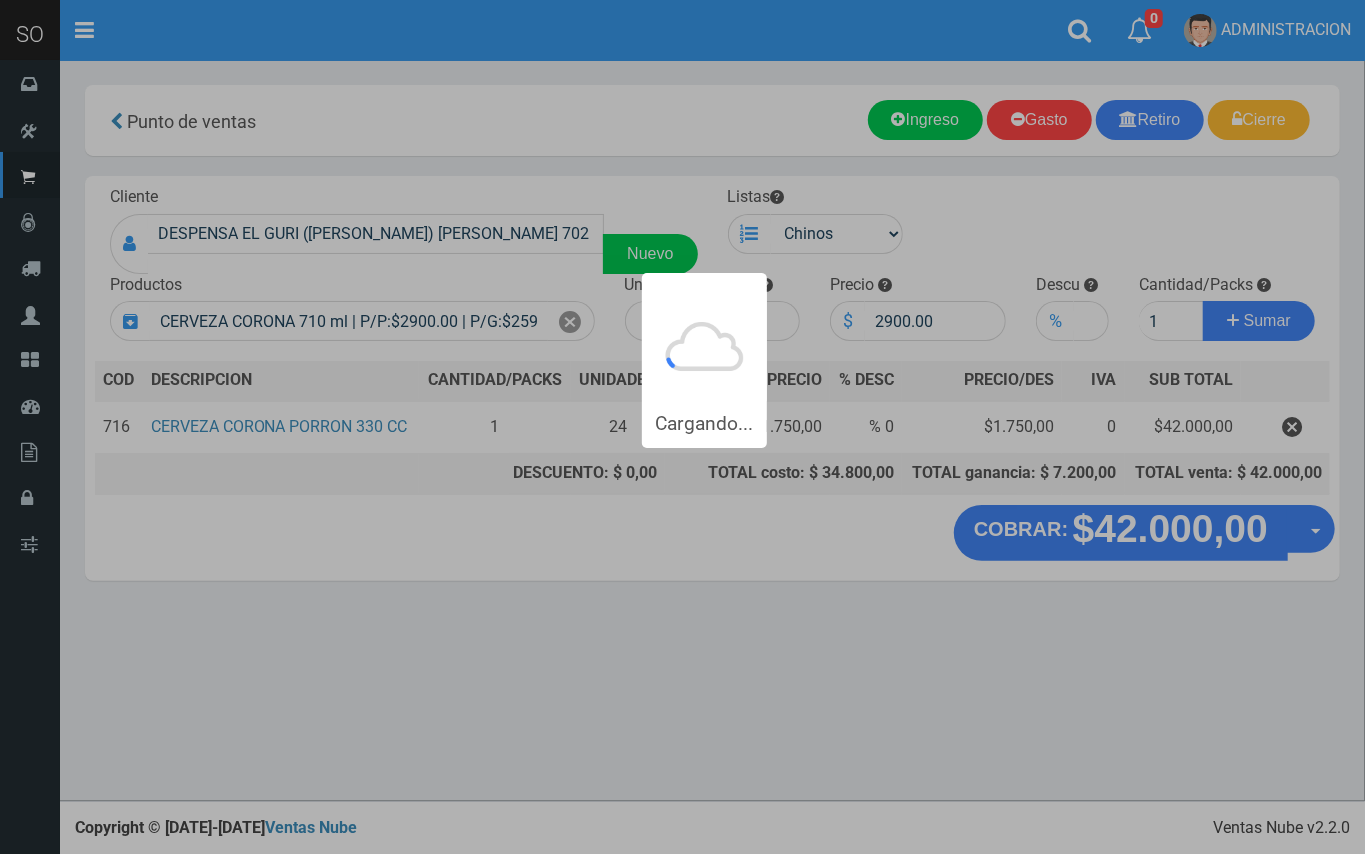 type 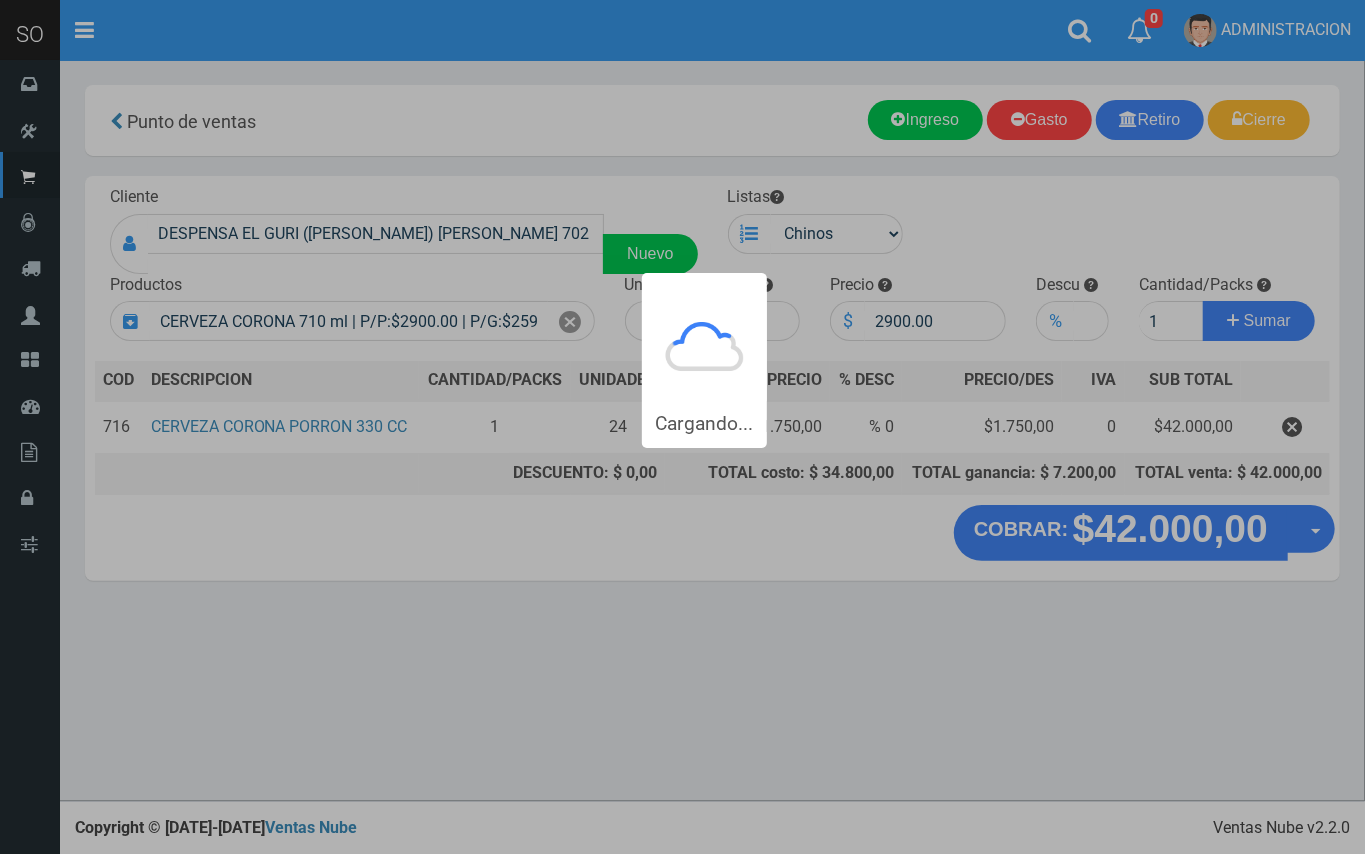 type 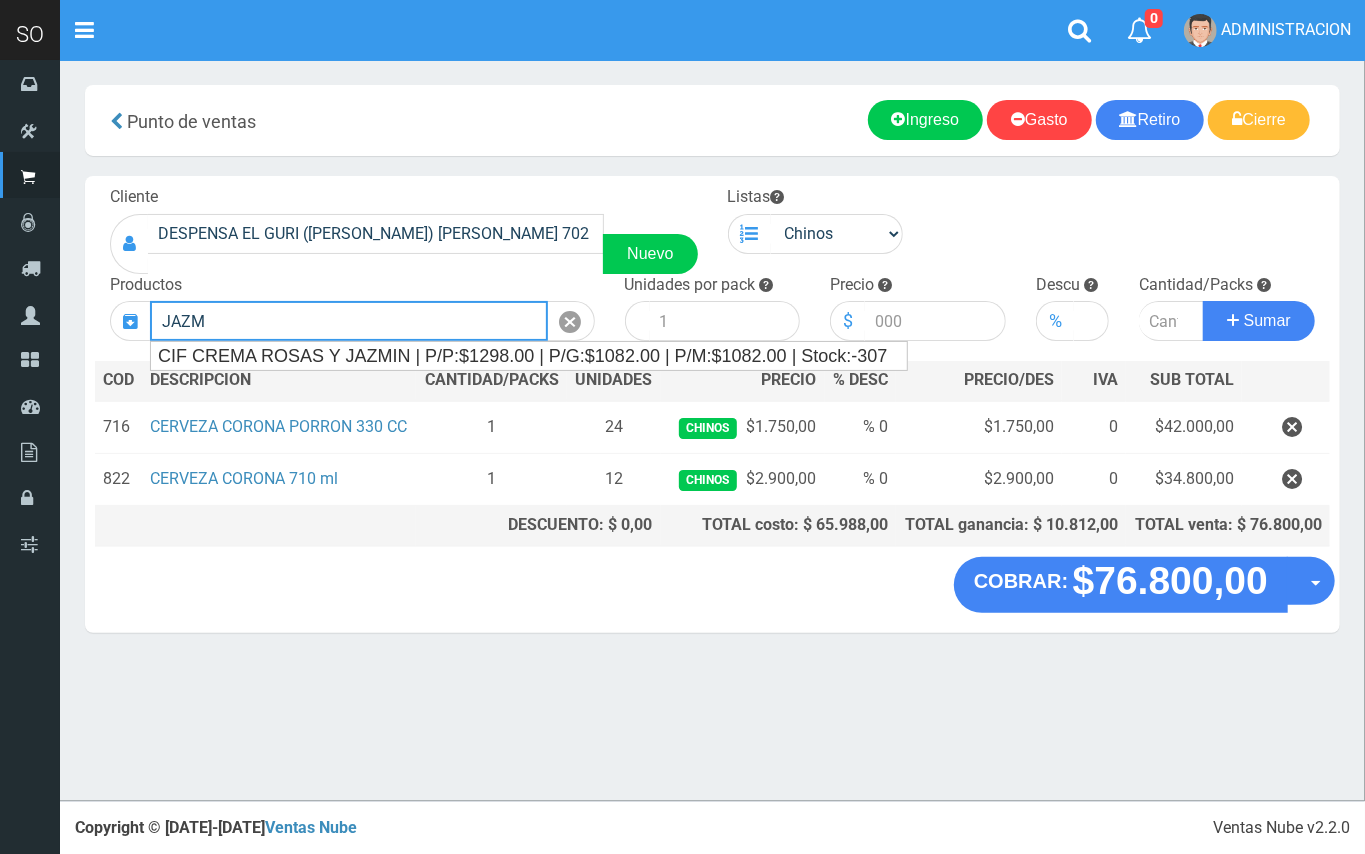 drag, startPoint x: 302, startPoint y: 328, endPoint x: 150, endPoint y: 325, distance: 152.0296 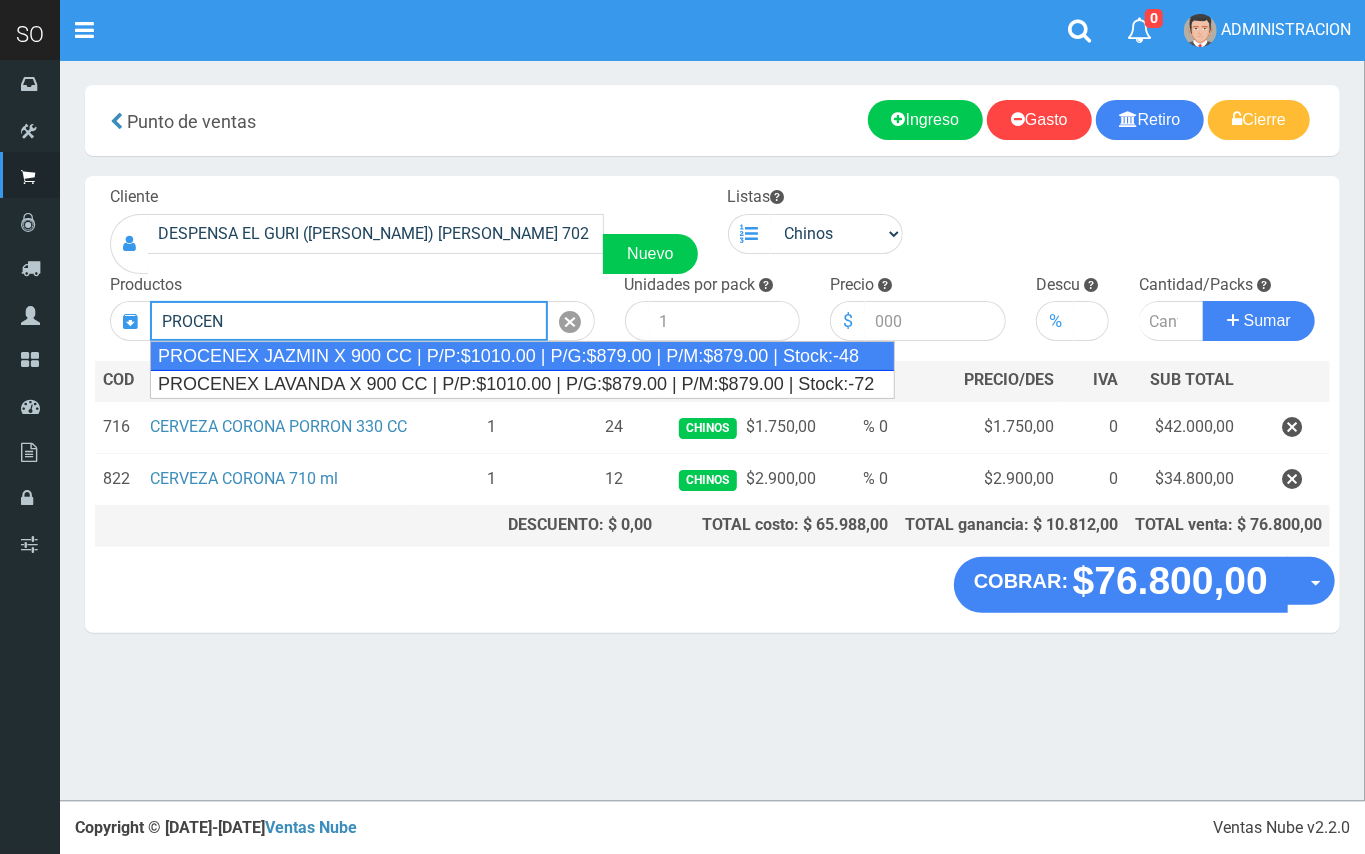 click on "PROCENEX  JAZMIN  X 900 CC | P/P:$1010.00 | P/G:$879.00 | P/M:$879.00 | Stock:-48" at bounding box center (522, 356) 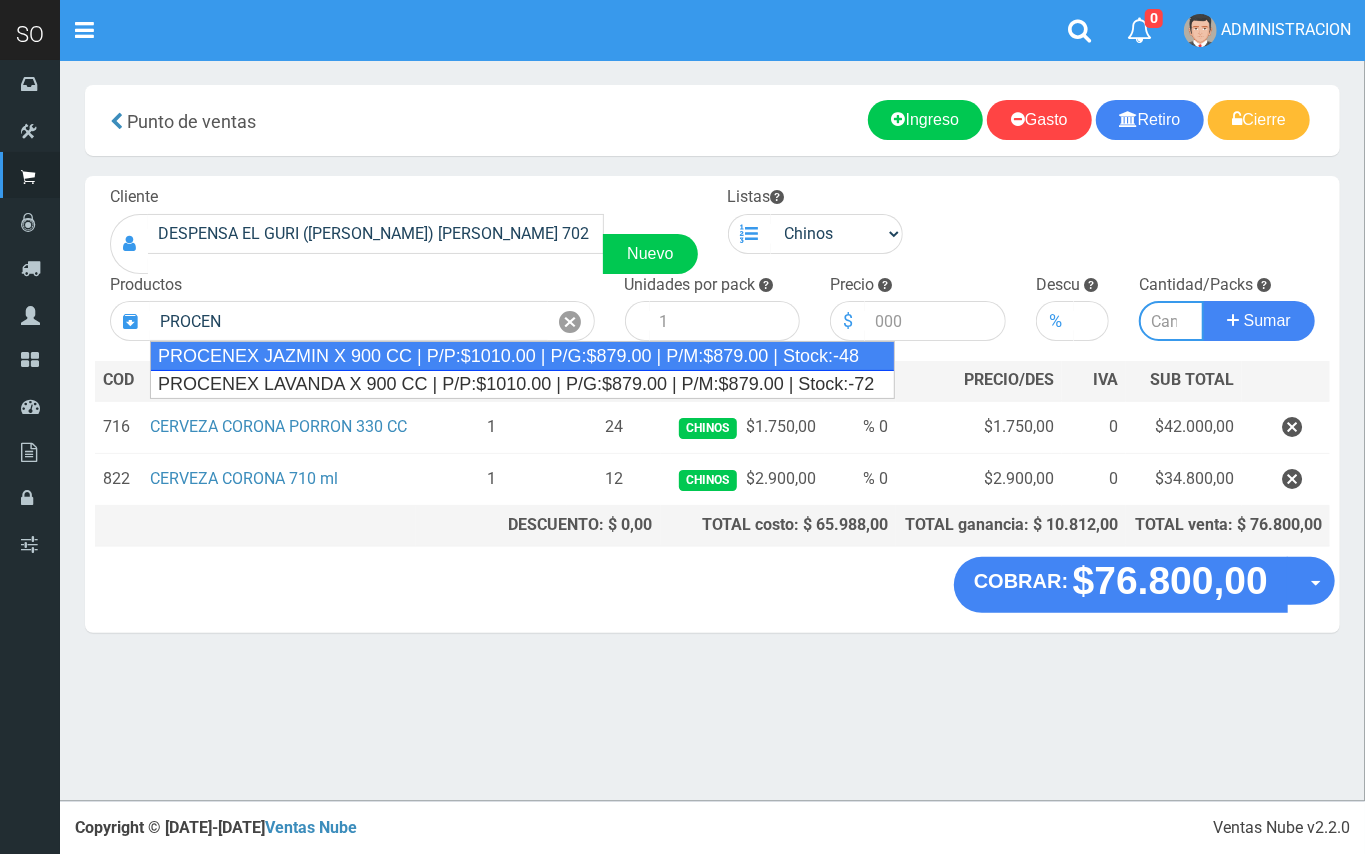 type on "PROCENEX  JAZMIN  X 900 CC | P/P:$1010.00 | P/G:$879.00 | P/M:$879.00 | Stock:-48" 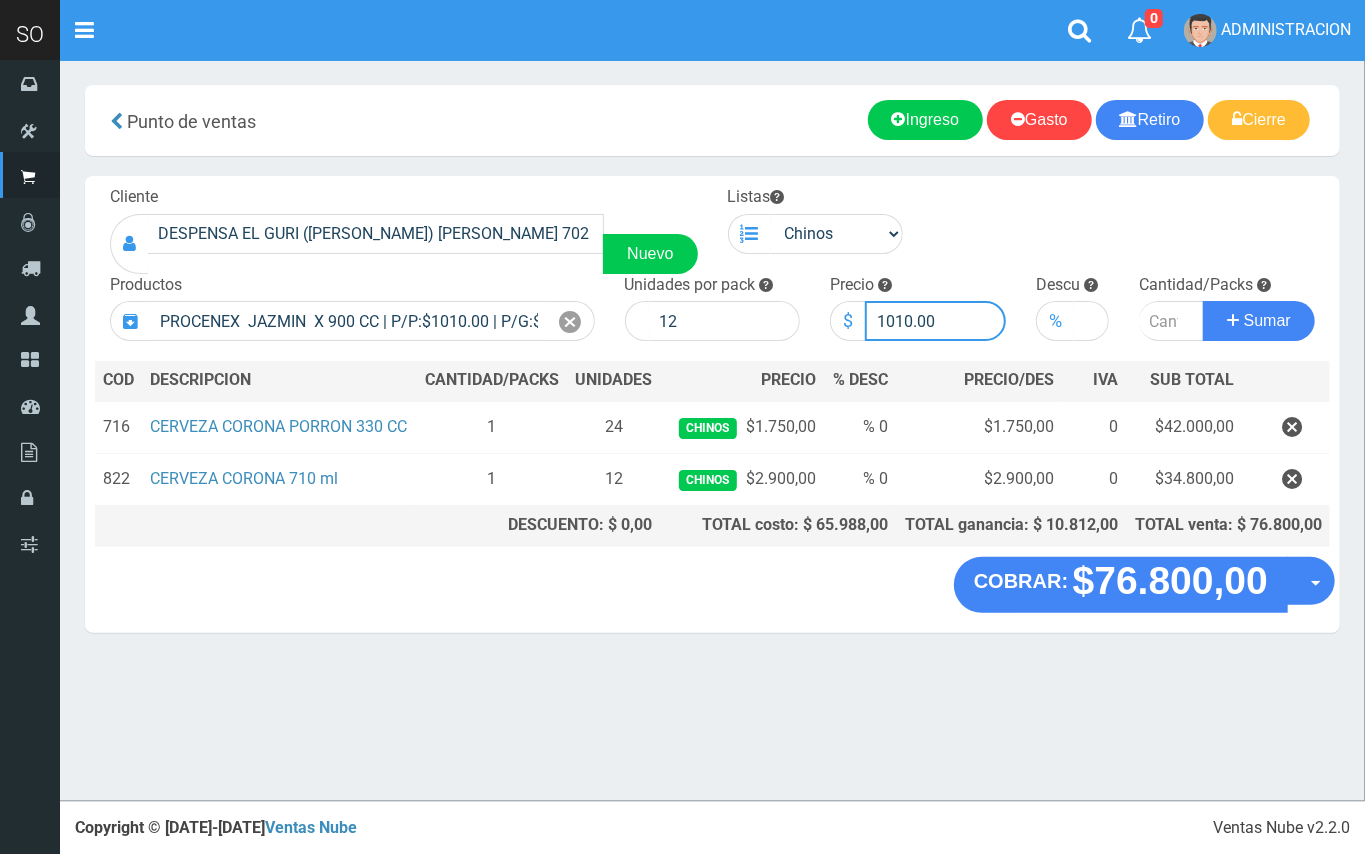 drag, startPoint x: 912, startPoint y: 325, endPoint x: 897, endPoint y: 326, distance: 15.033297 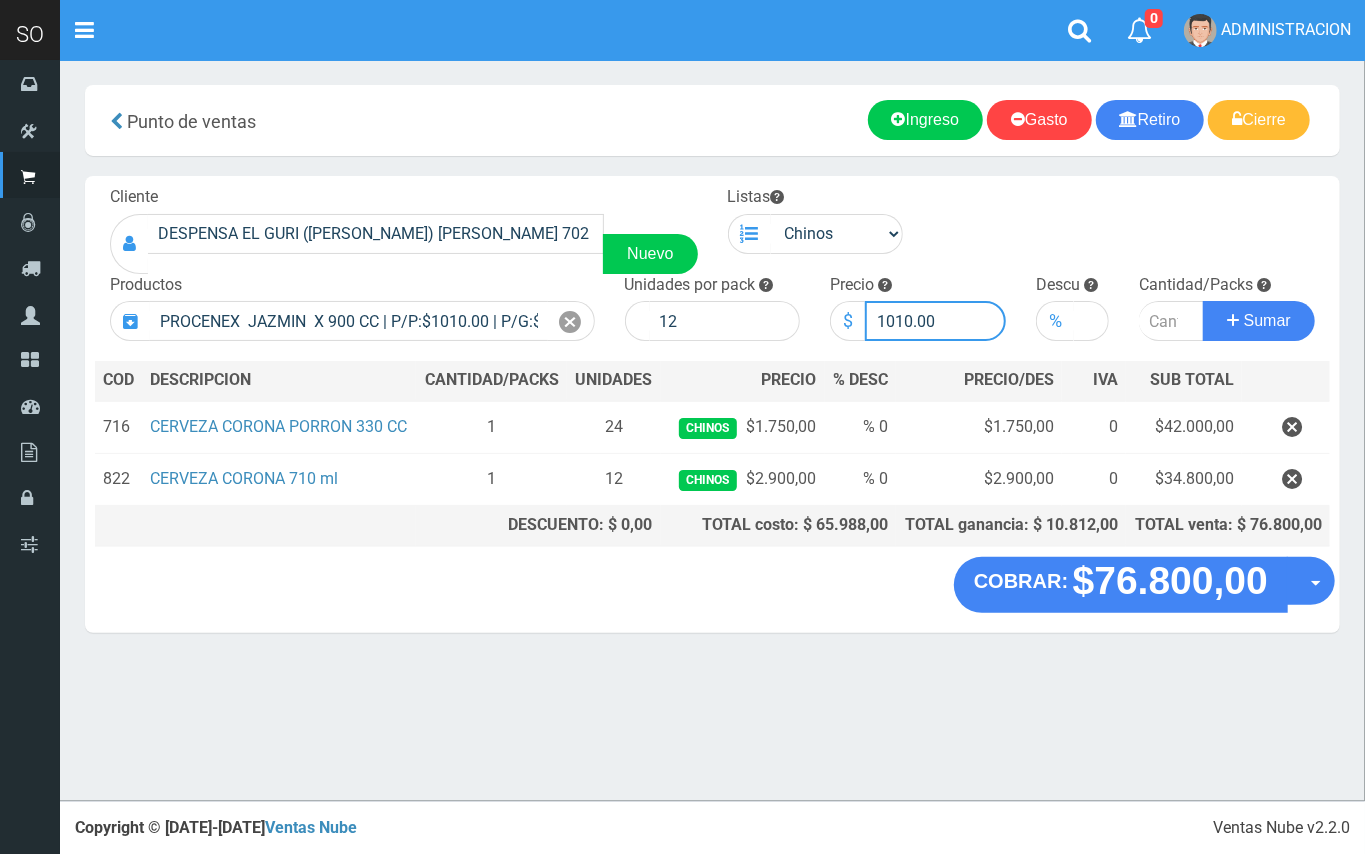 click on "1010.00" at bounding box center (935, 321) 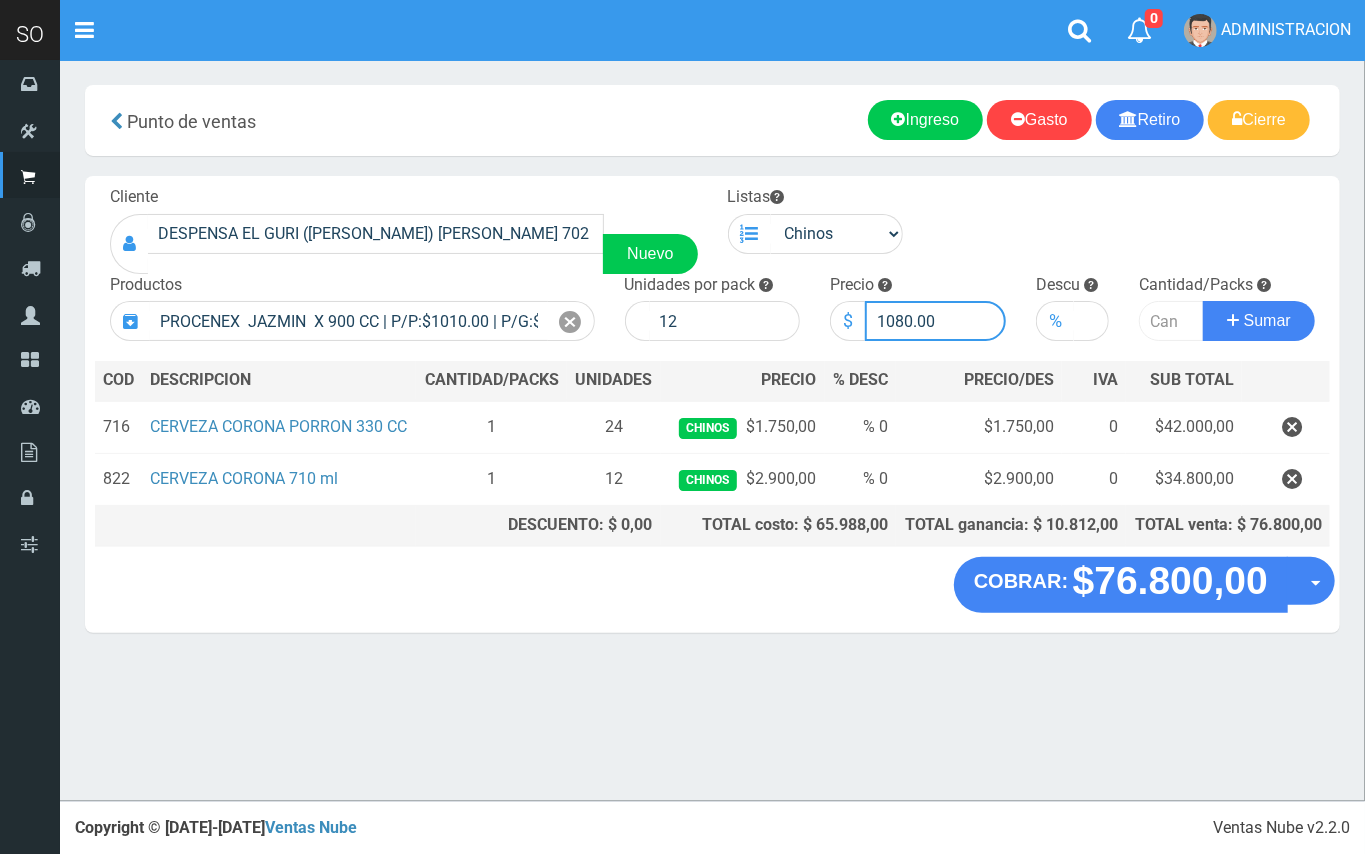type on "1080.00" 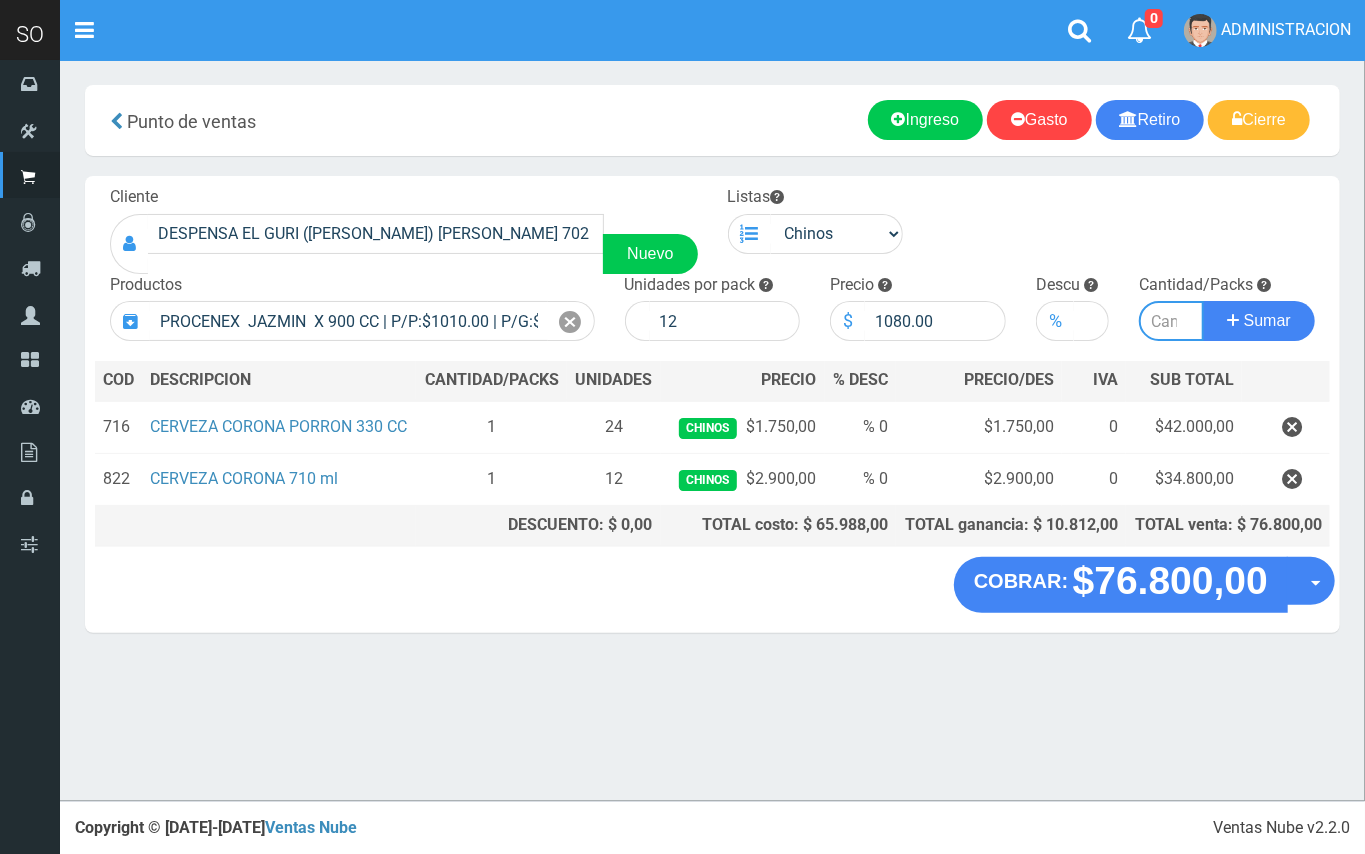 click at bounding box center [1171, 321] 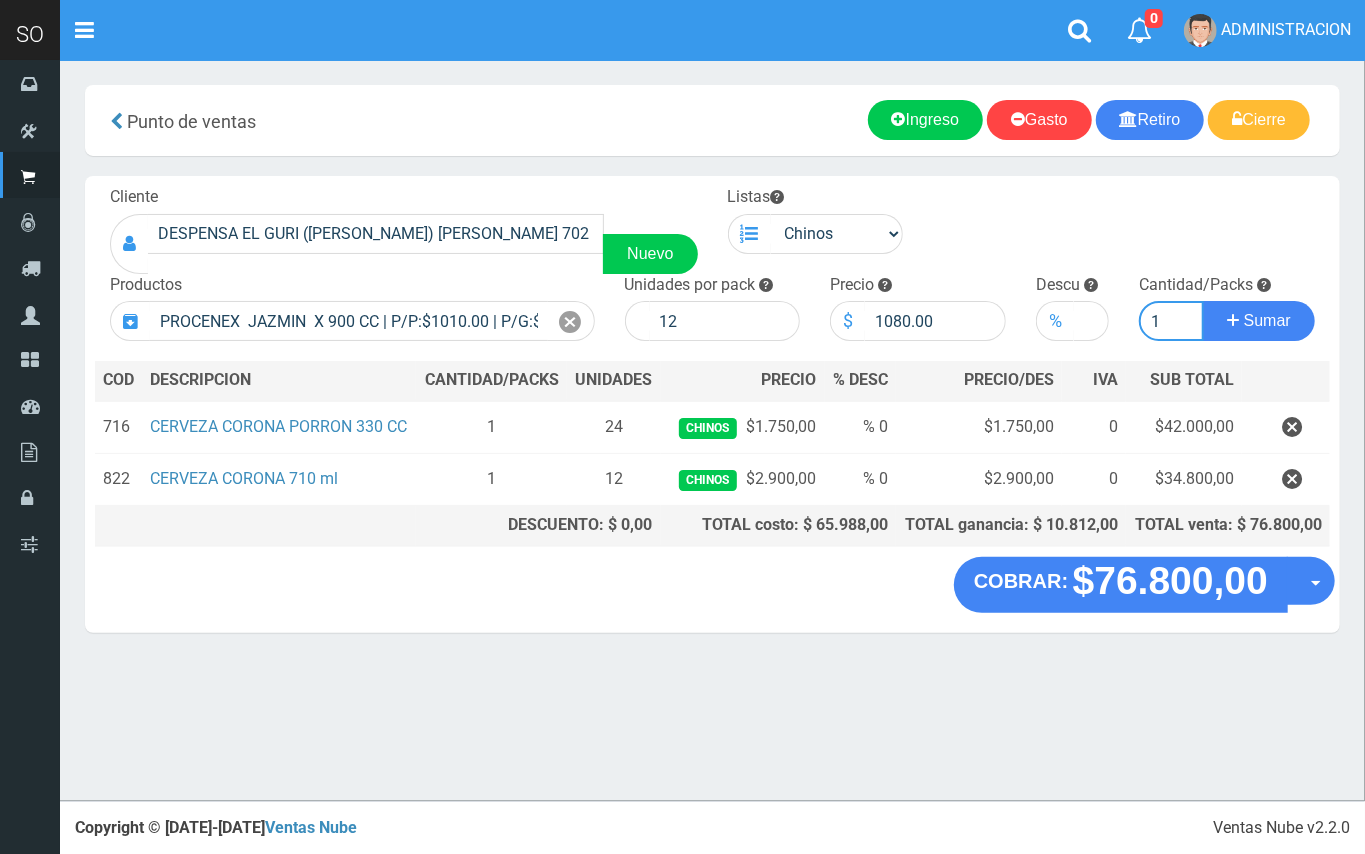 type on "1" 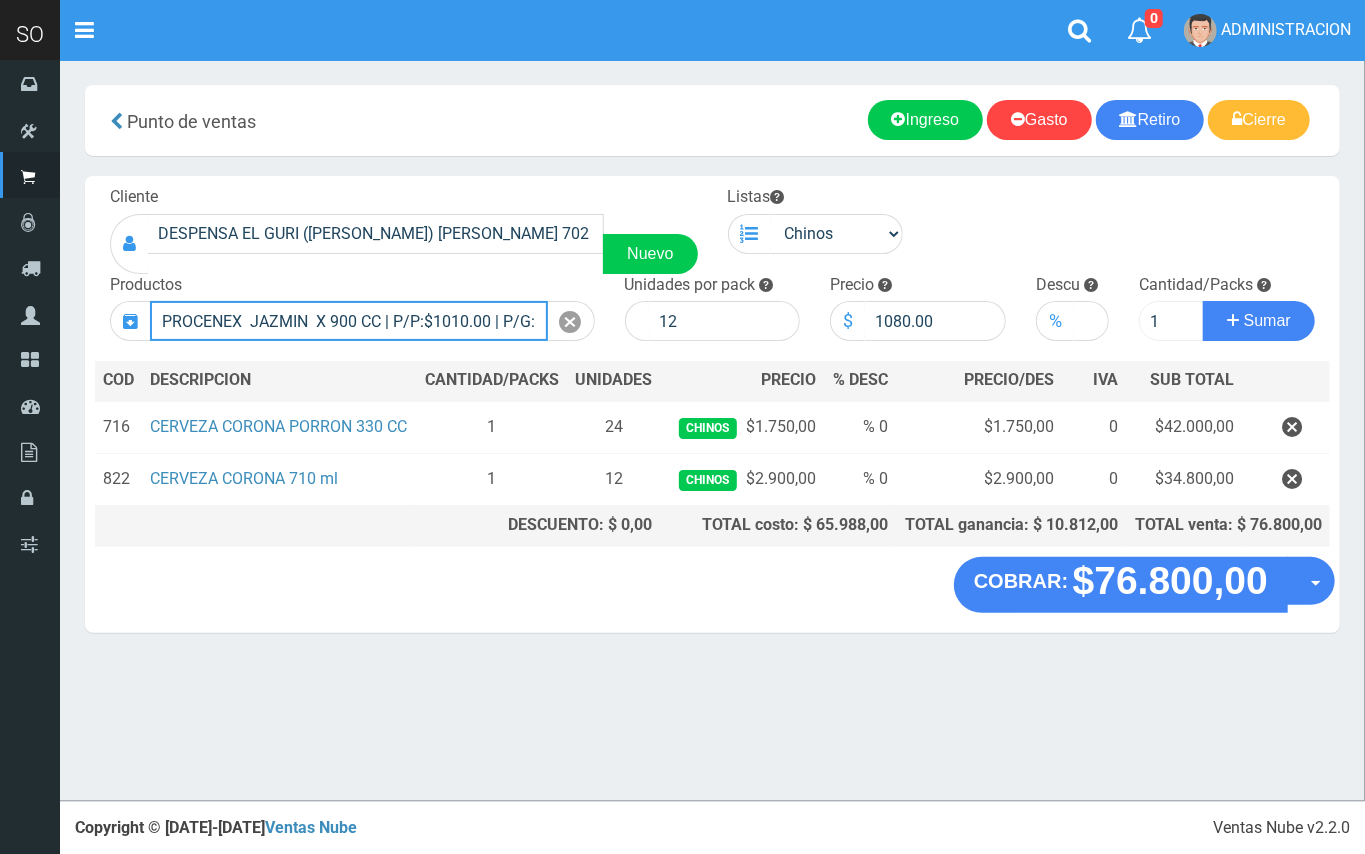 type 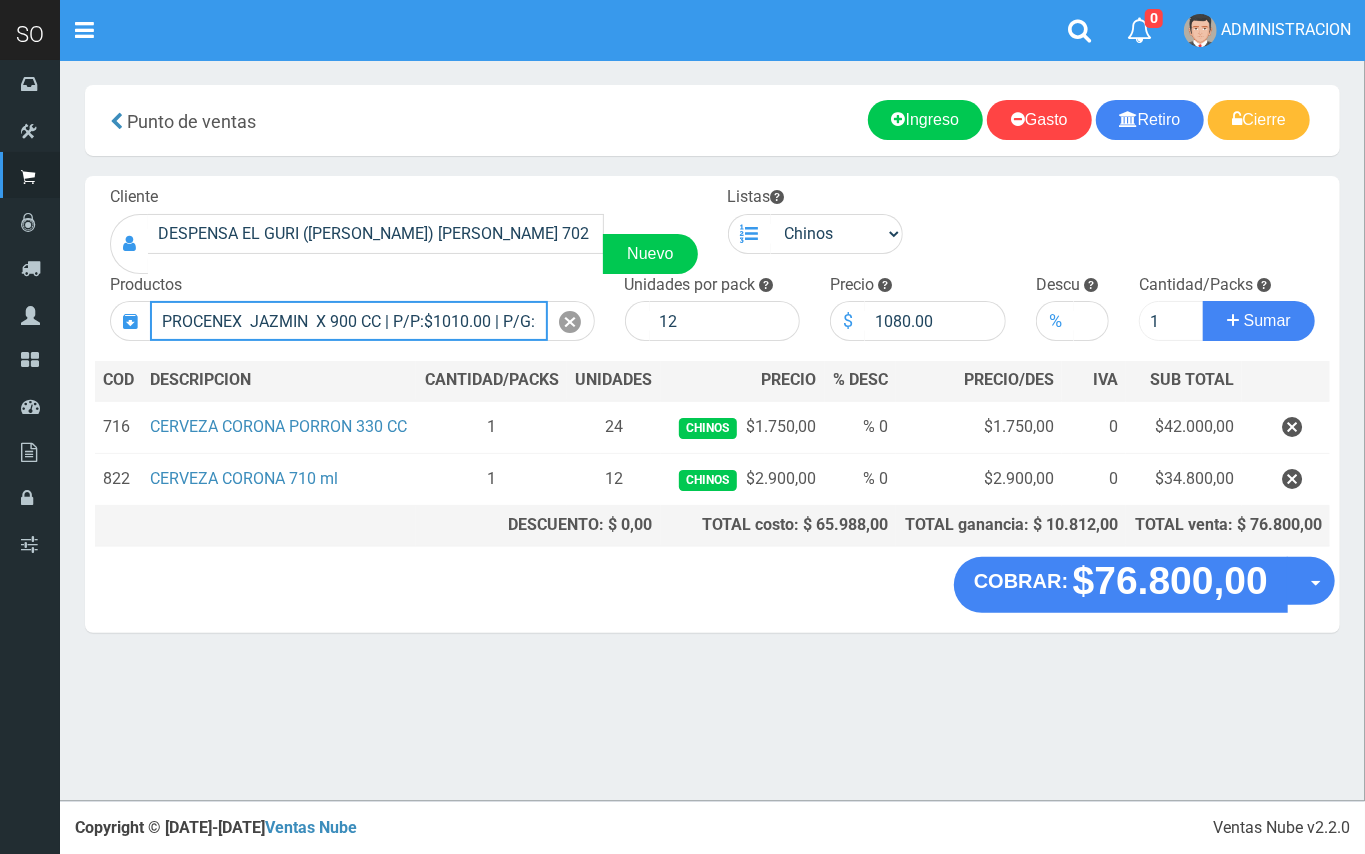 type 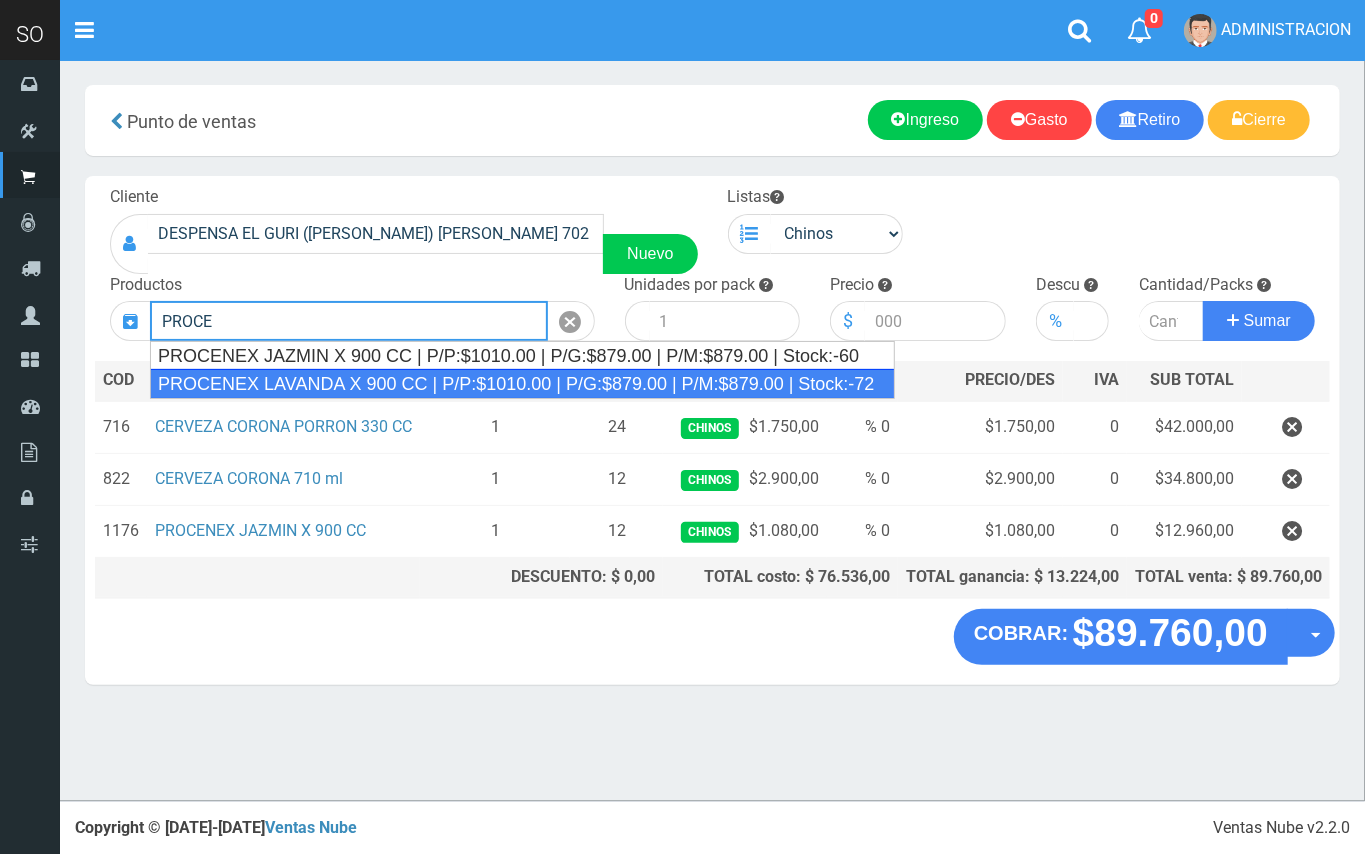 click on "PROCENEX LAVANDA  X 900 CC | P/P:$1010.00 | P/G:$879.00 | P/M:$879.00 | Stock:-72" at bounding box center [522, 384] 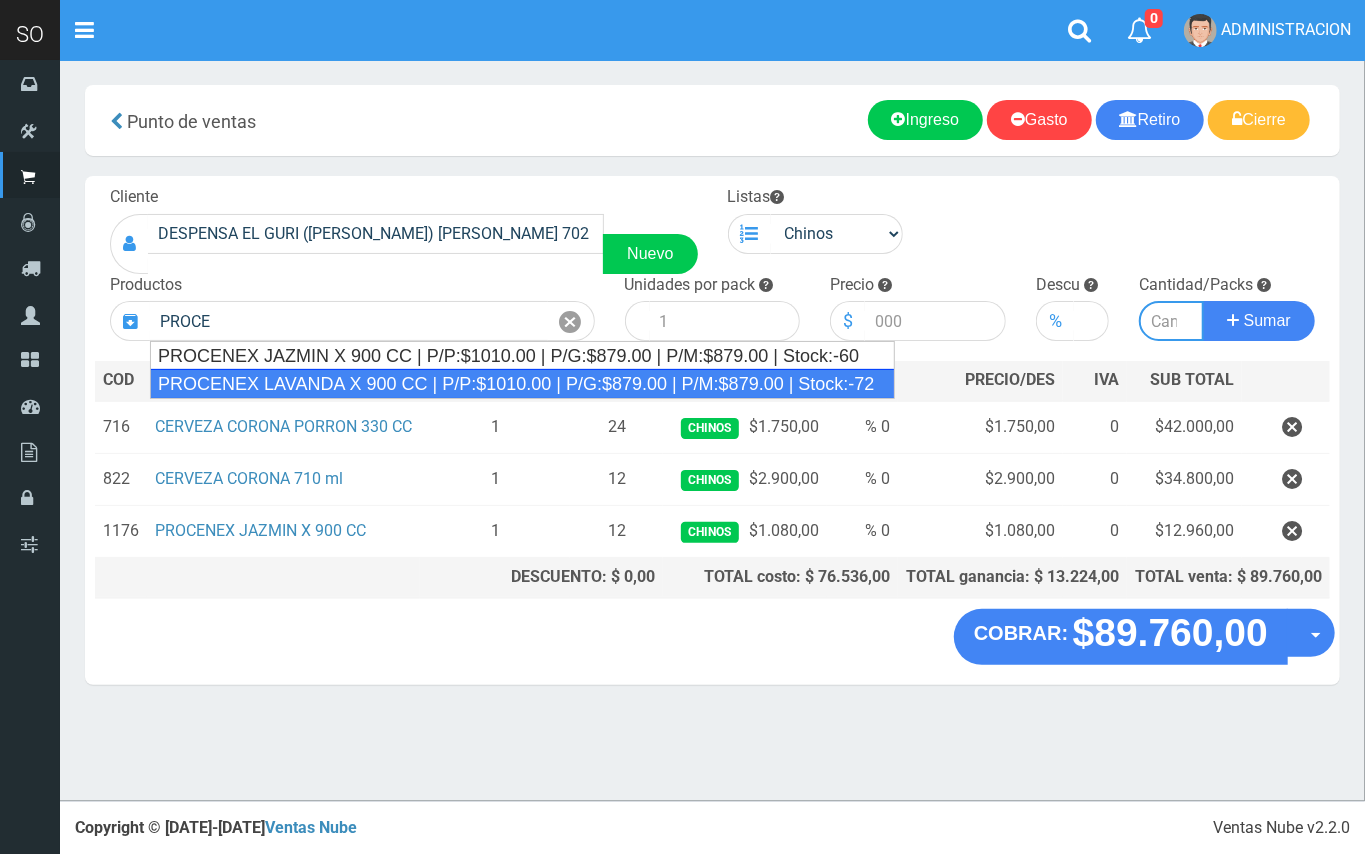 type on "PROCENEX LAVANDA  X 900 CC | P/P:$1010.00 | P/G:$879.00 | P/M:$879.00 | Stock:-72" 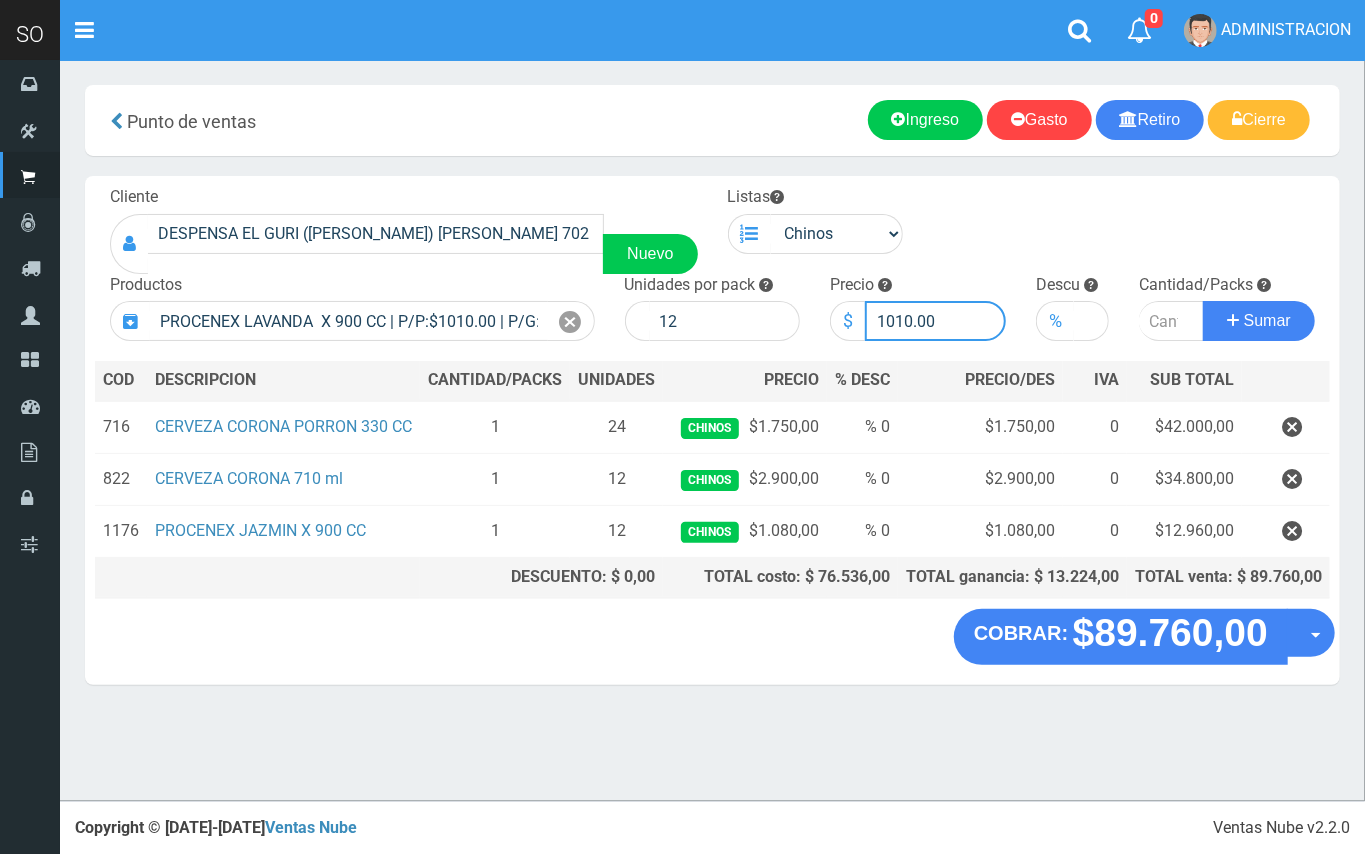 click on "1010.00" at bounding box center (935, 321) 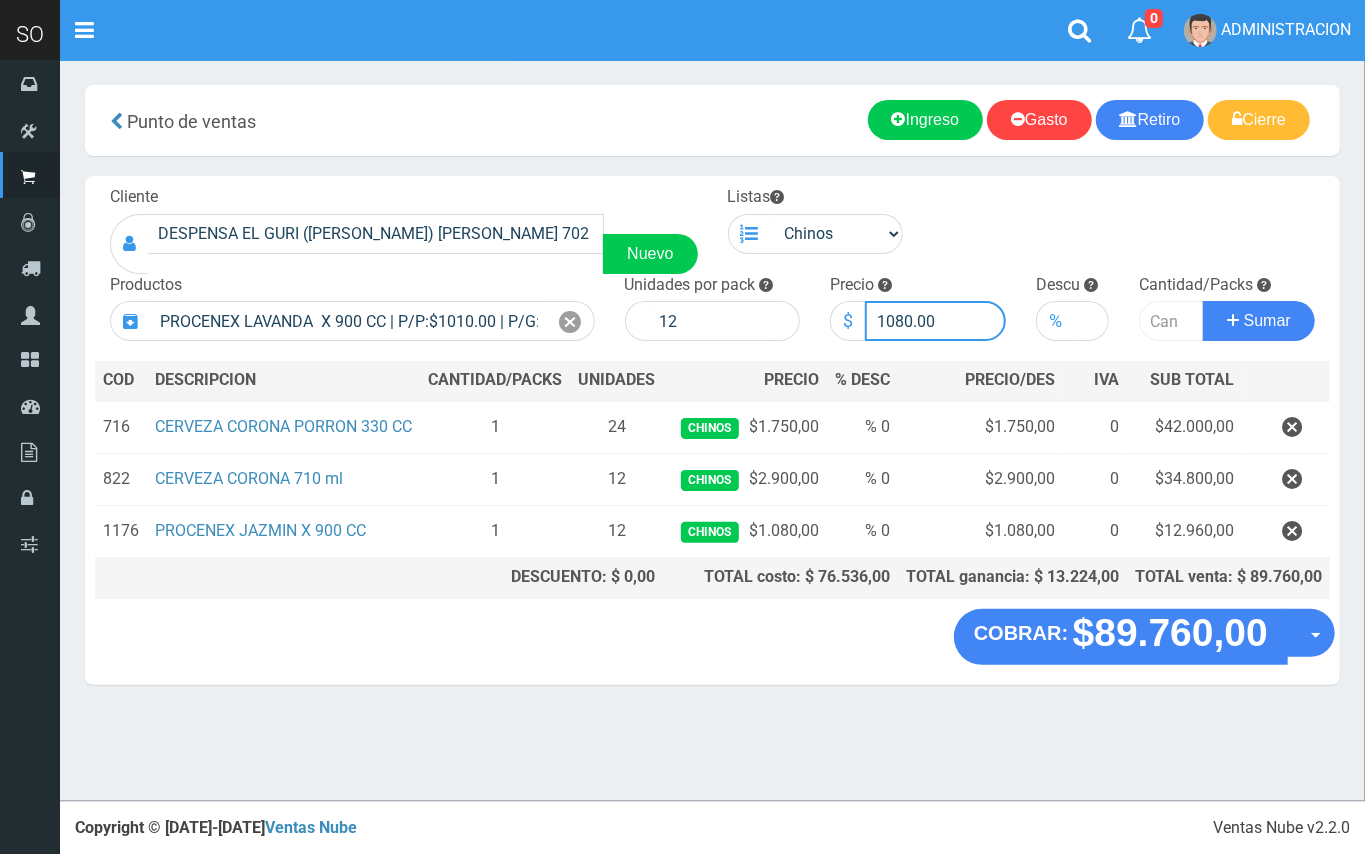 type on "1080.00" 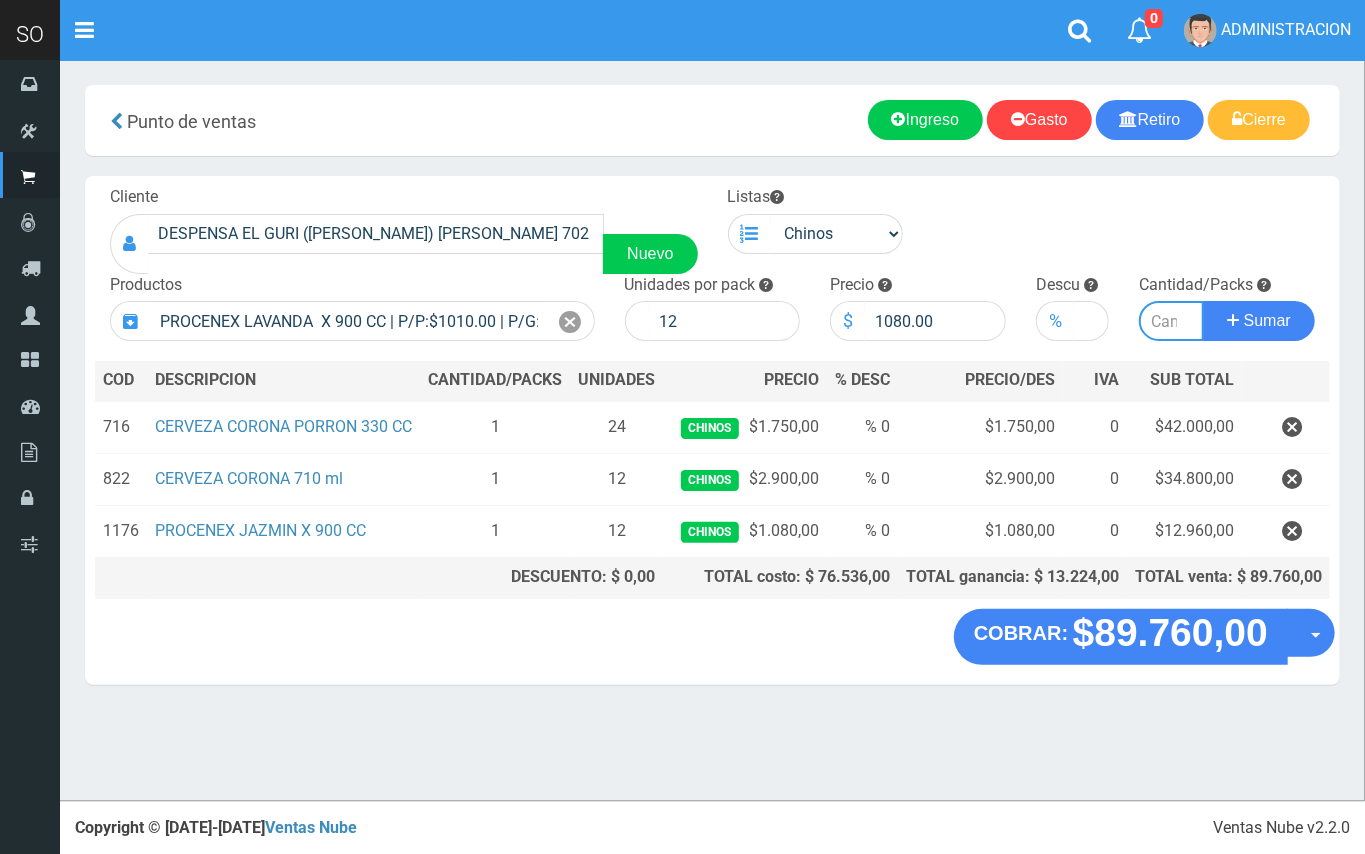 click at bounding box center [1171, 321] 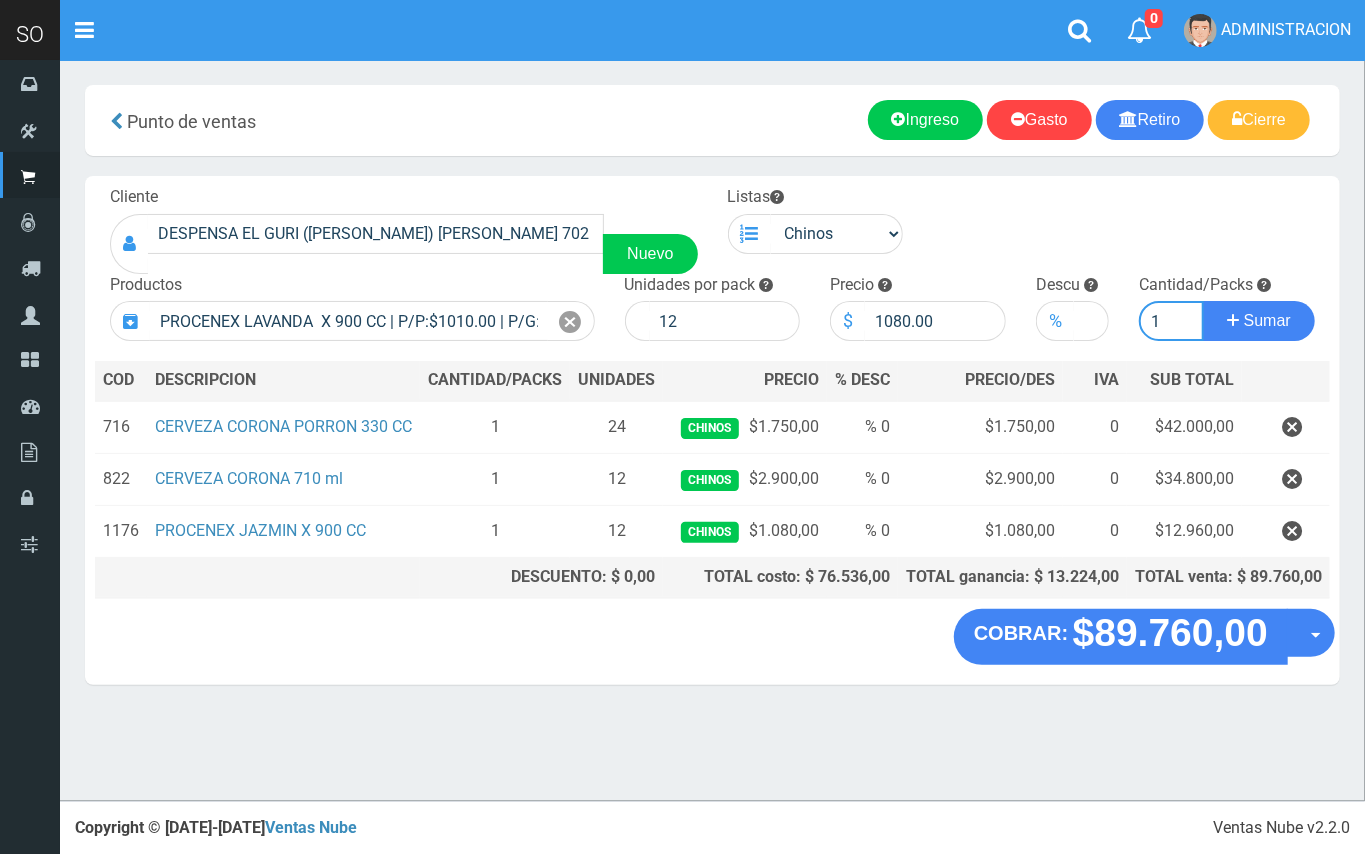 type on "1" 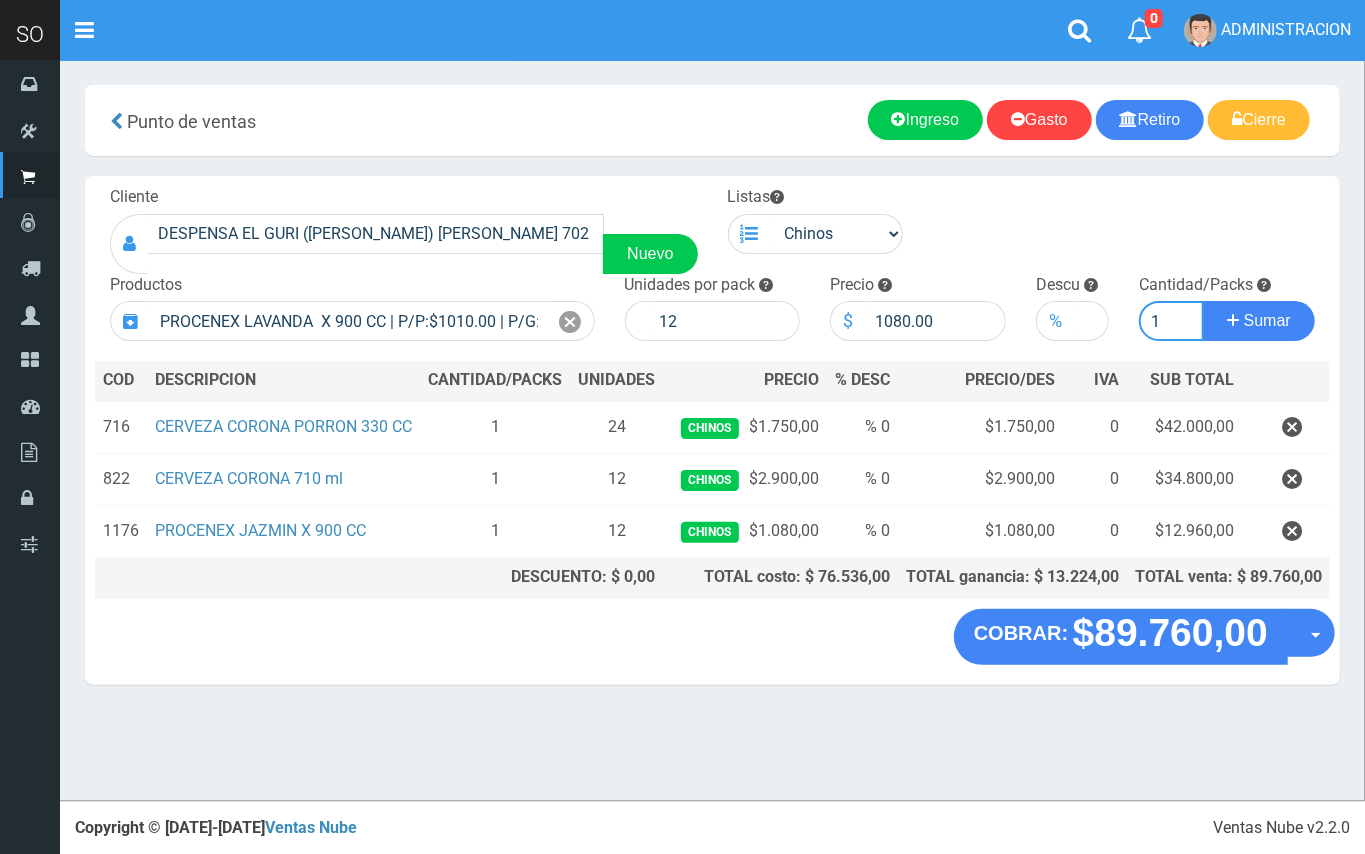 click on "Sumar" at bounding box center (1259, 321) 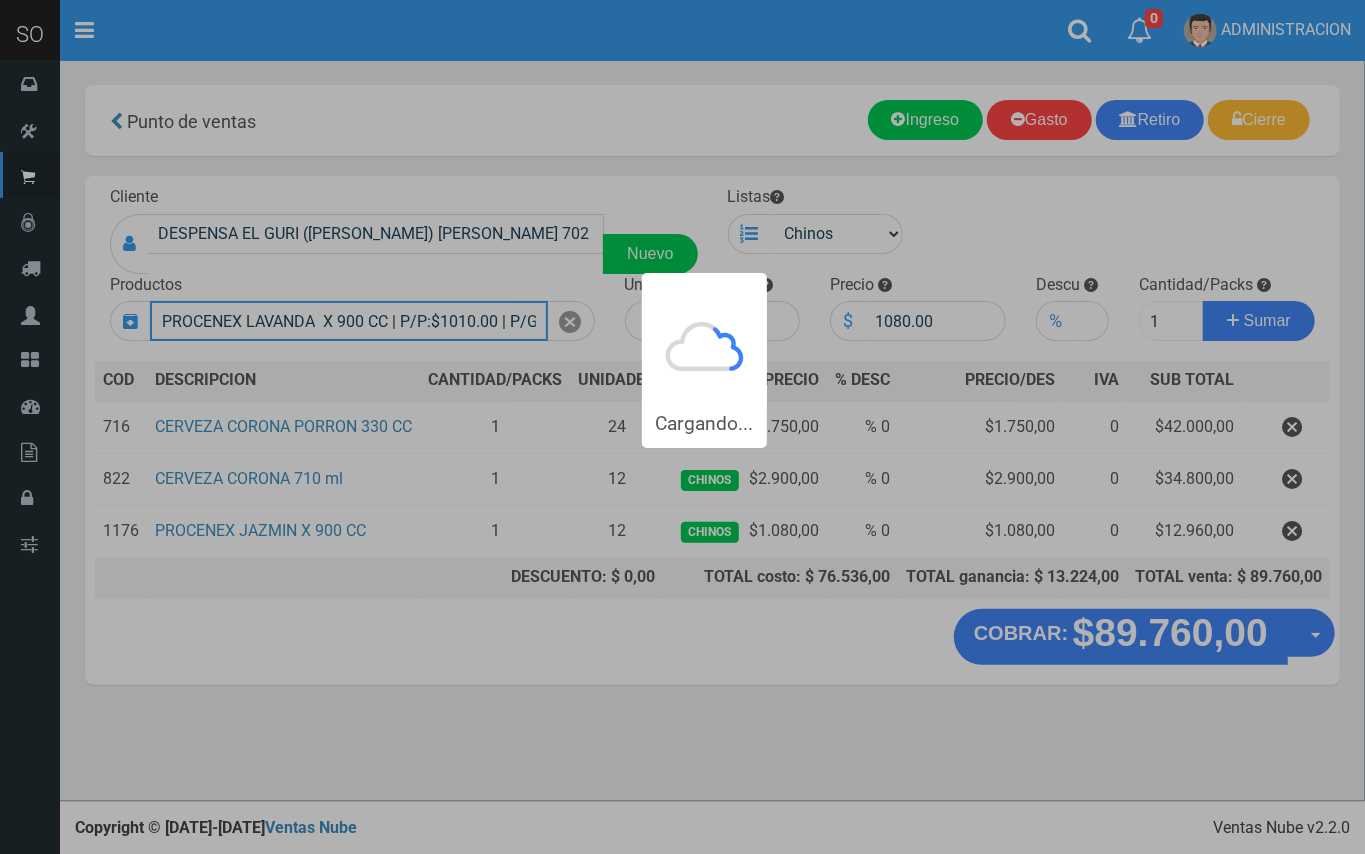 type 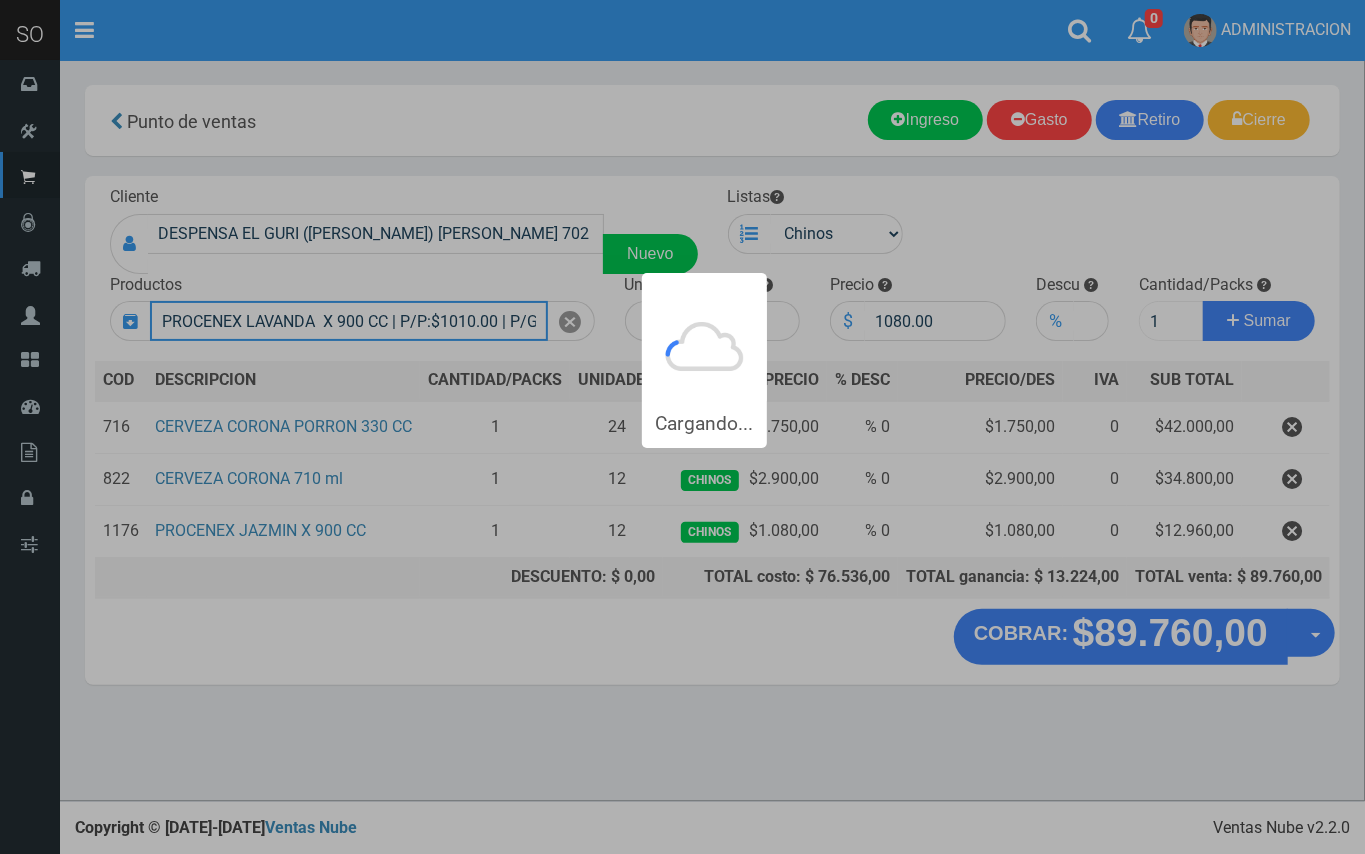 type 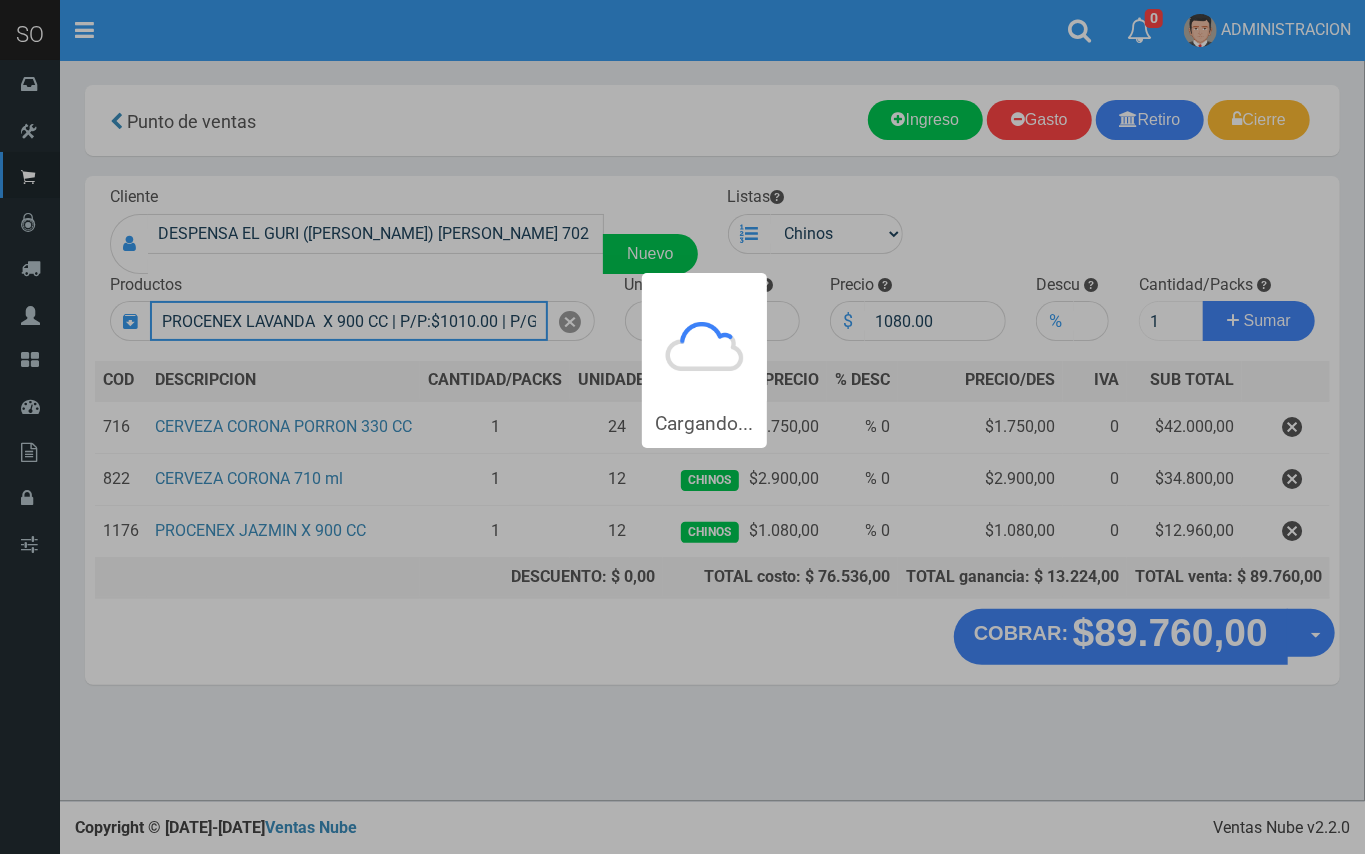 type 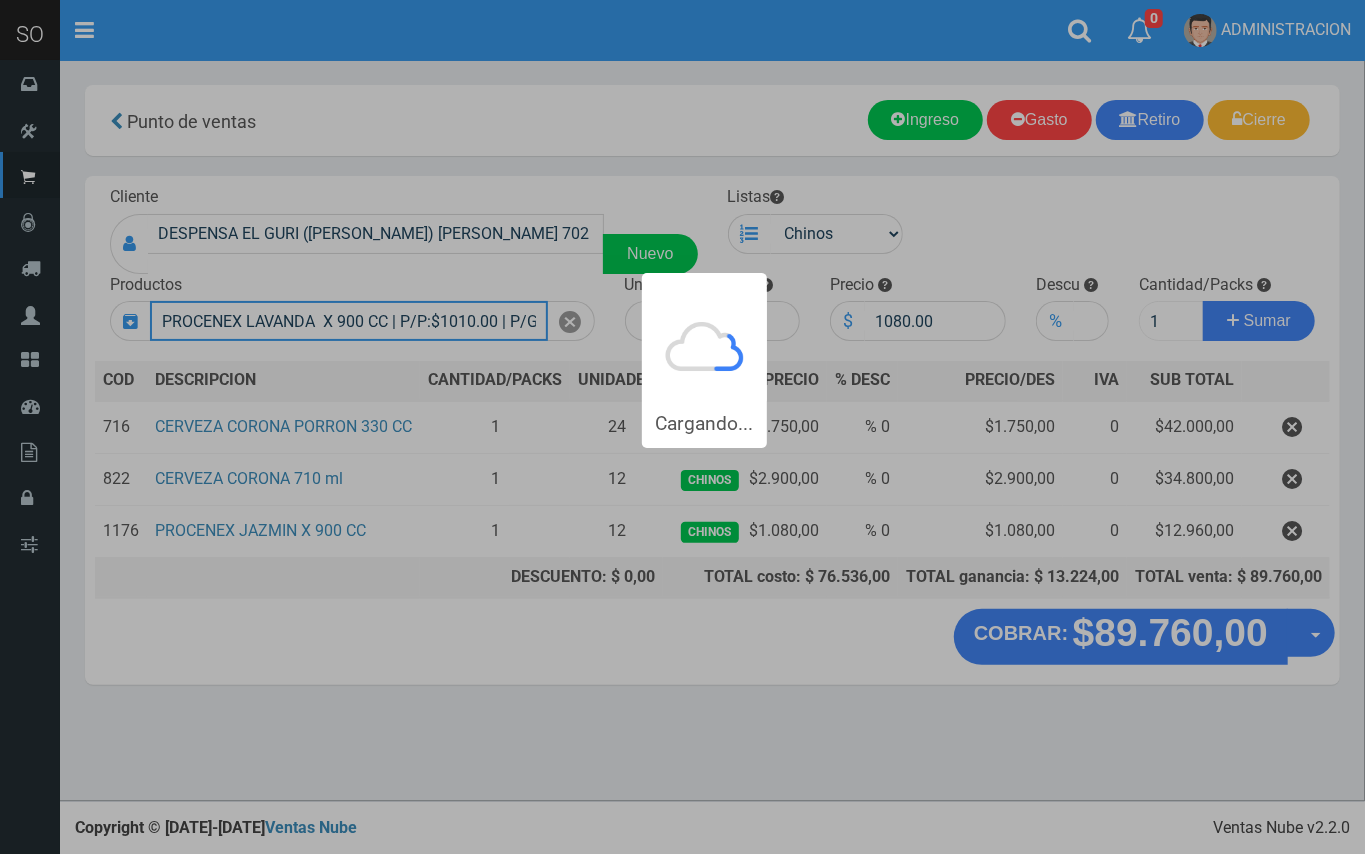 type 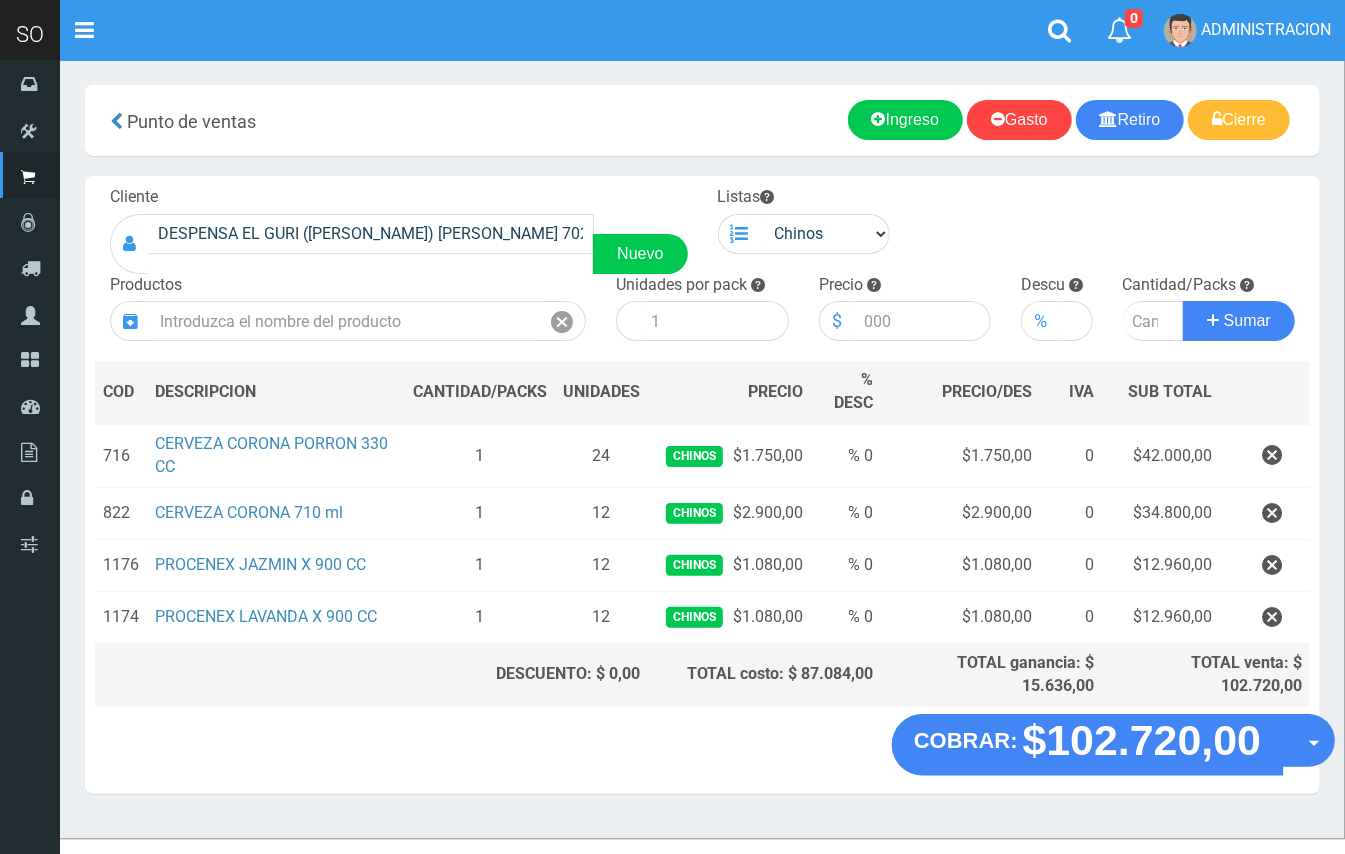 drag, startPoint x: 1309, startPoint y: 740, endPoint x: 1305, endPoint y: 765, distance: 25.317978 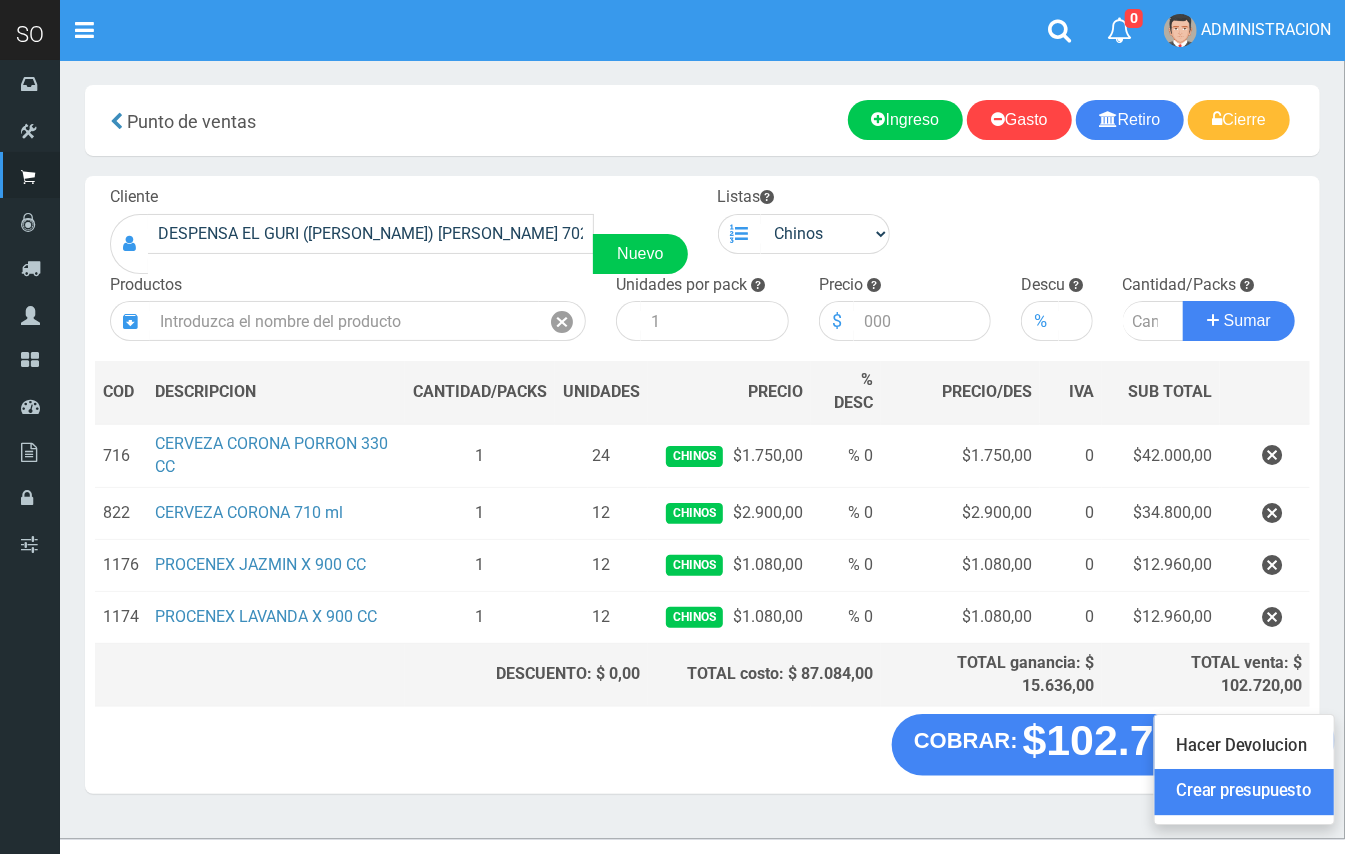 click on "Crear presupuesto" at bounding box center [1244, 793] 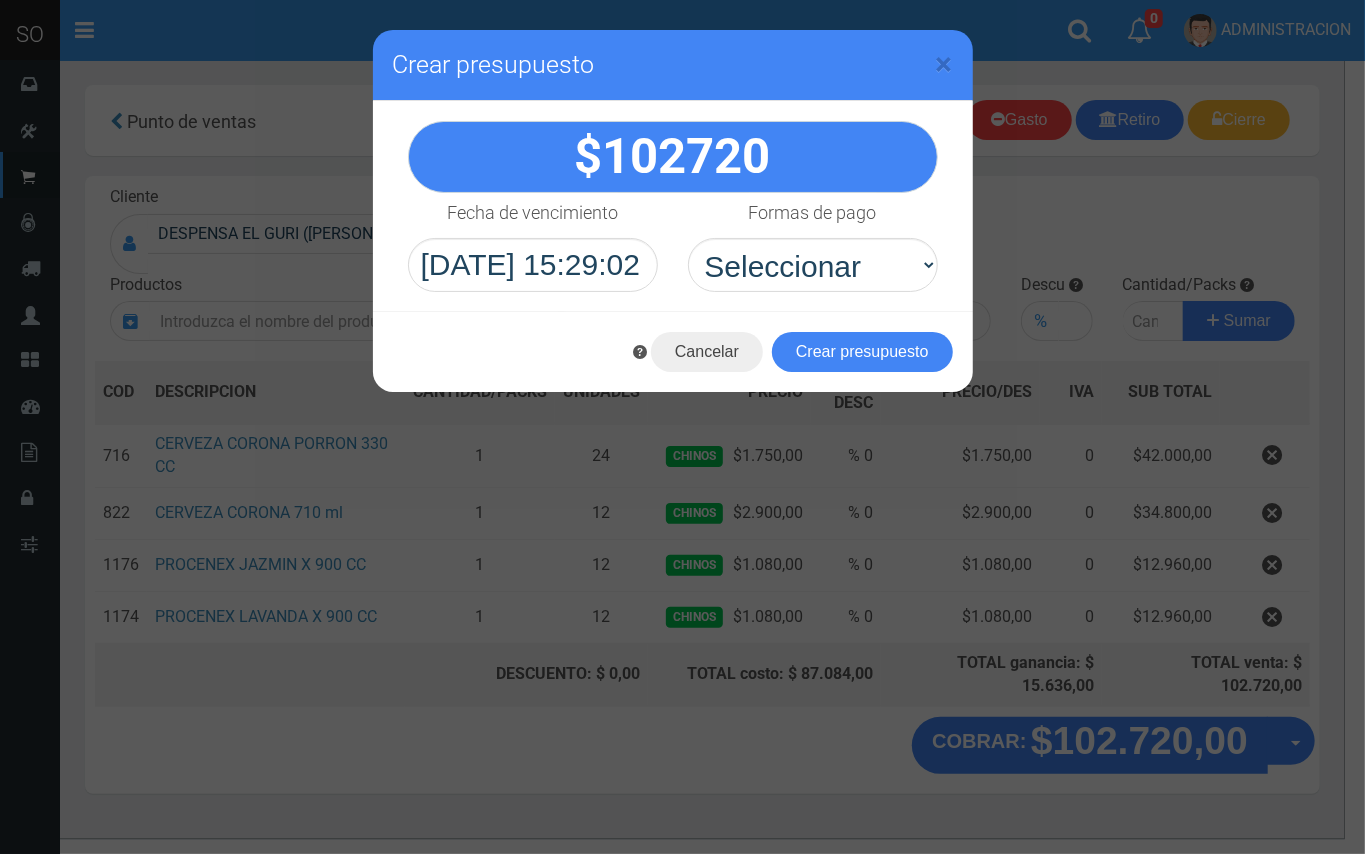 click on "Formas de pago" at bounding box center (813, 213) 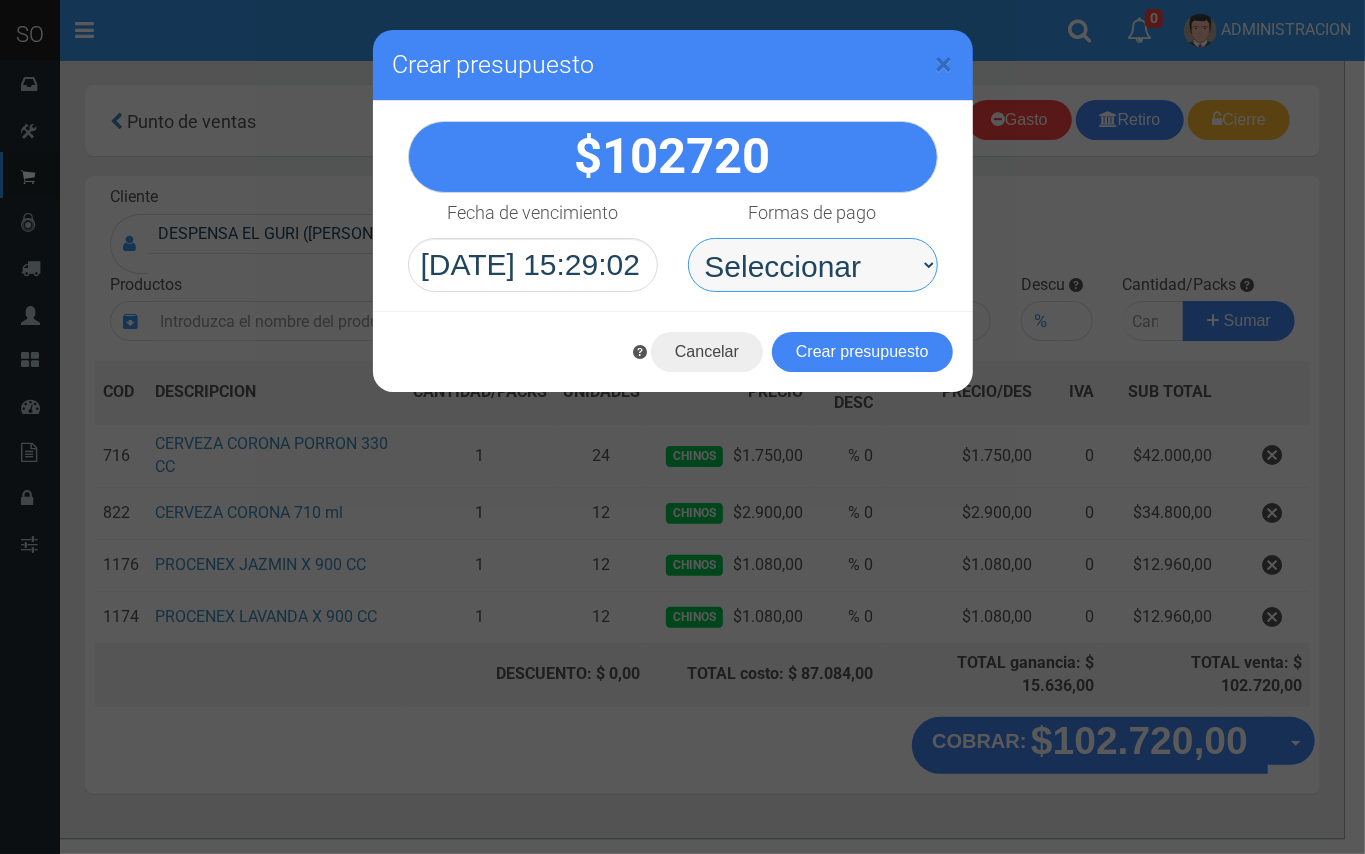 click on "Seleccionar
Efectivo
Tarjeta de Crédito
Depósito
Débito" at bounding box center [813, 265] 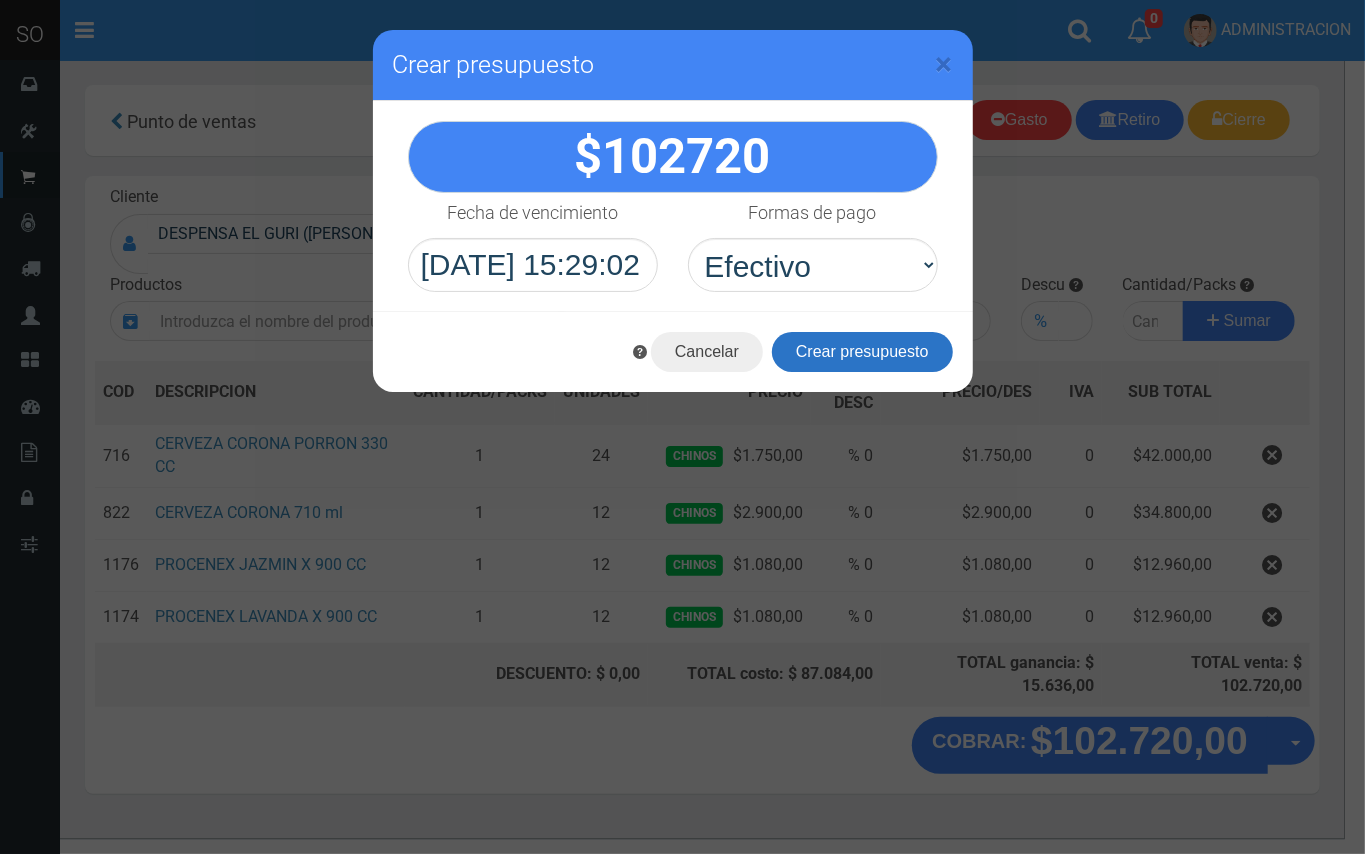 click on "Crear presupuesto" at bounding box center [862, 352] 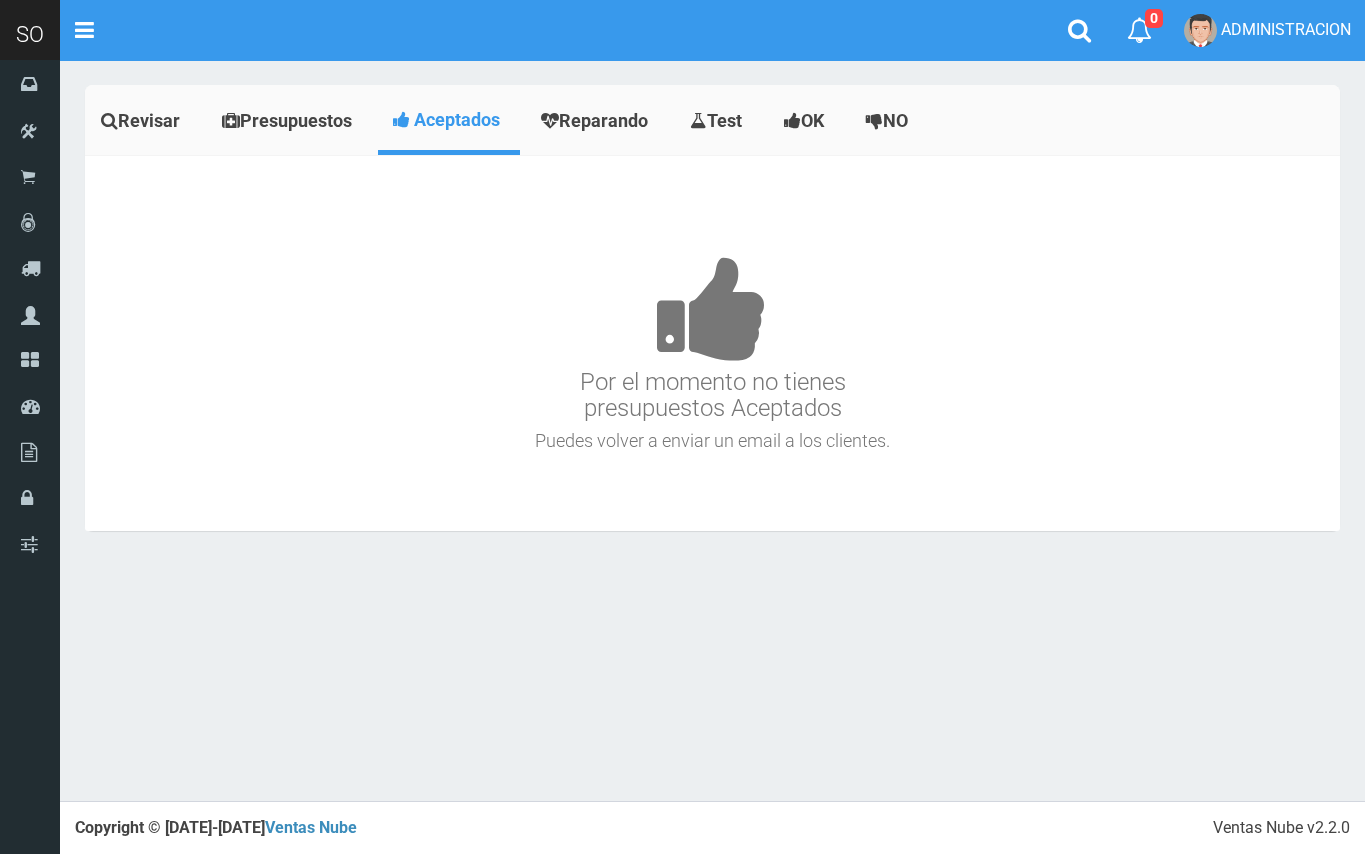 scroll, scrollTop: 0, scrollLeft: 0, axis: both 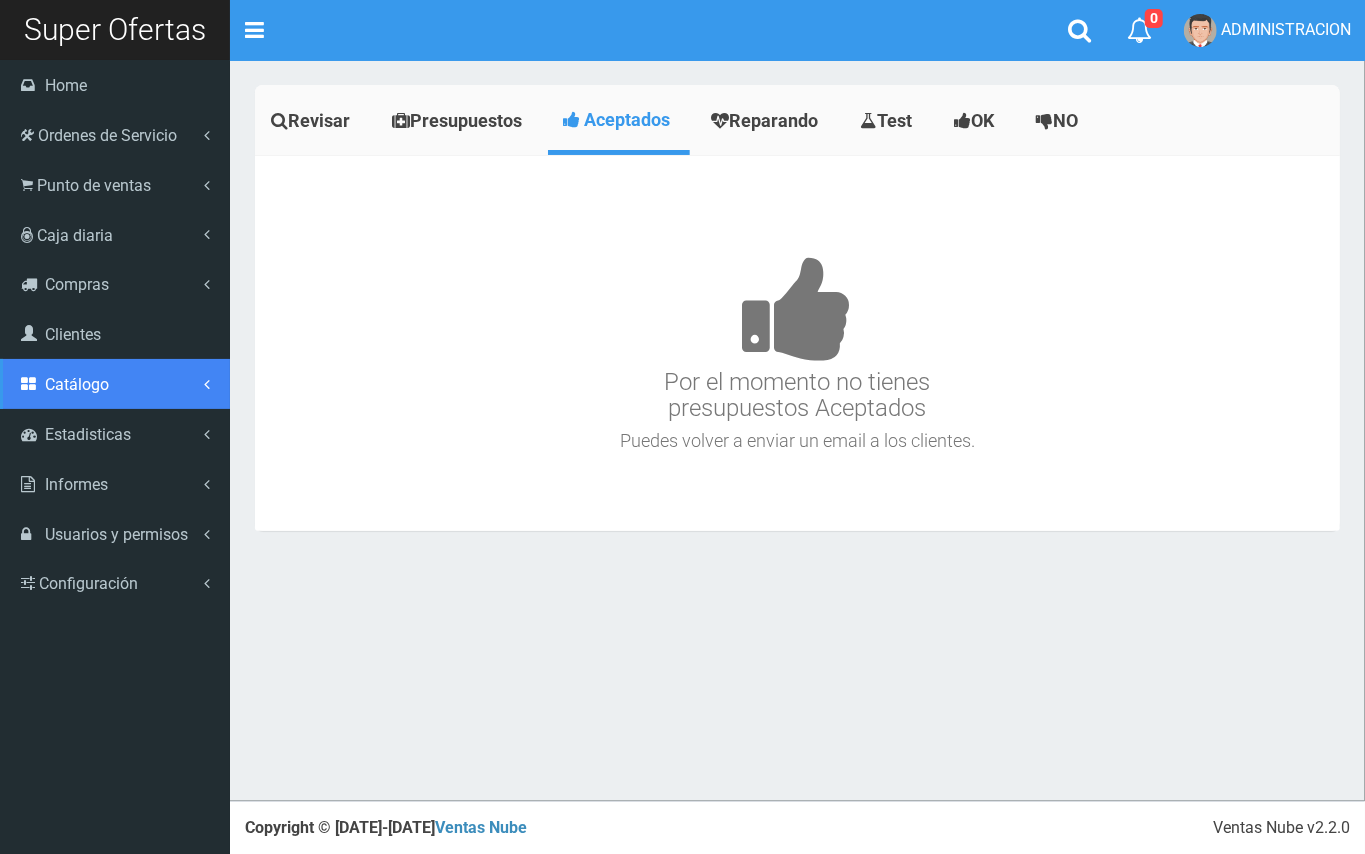 click on "Catálogo" at bounding box center [115, 384] 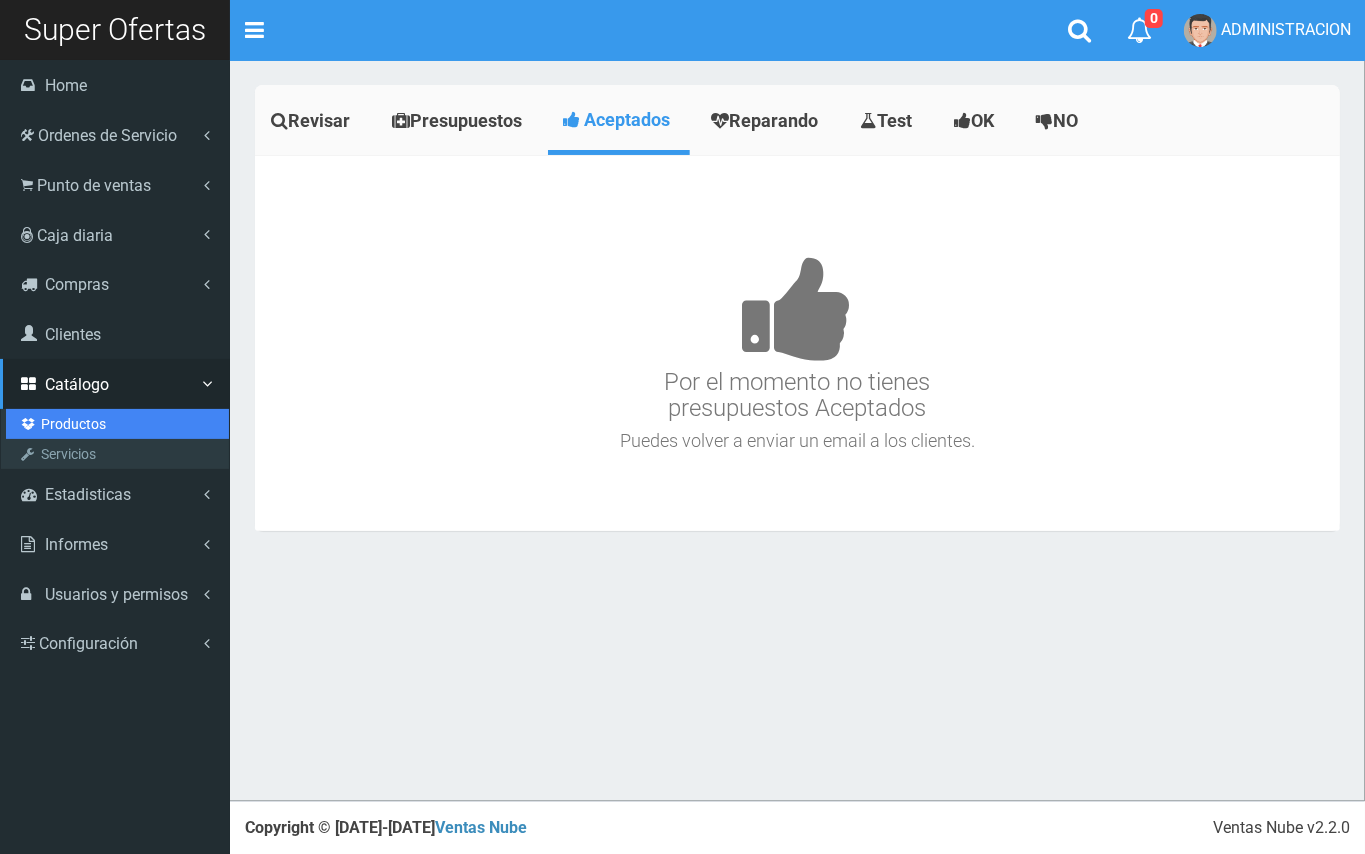 click on "Productos" at bounding box center (117, 424) 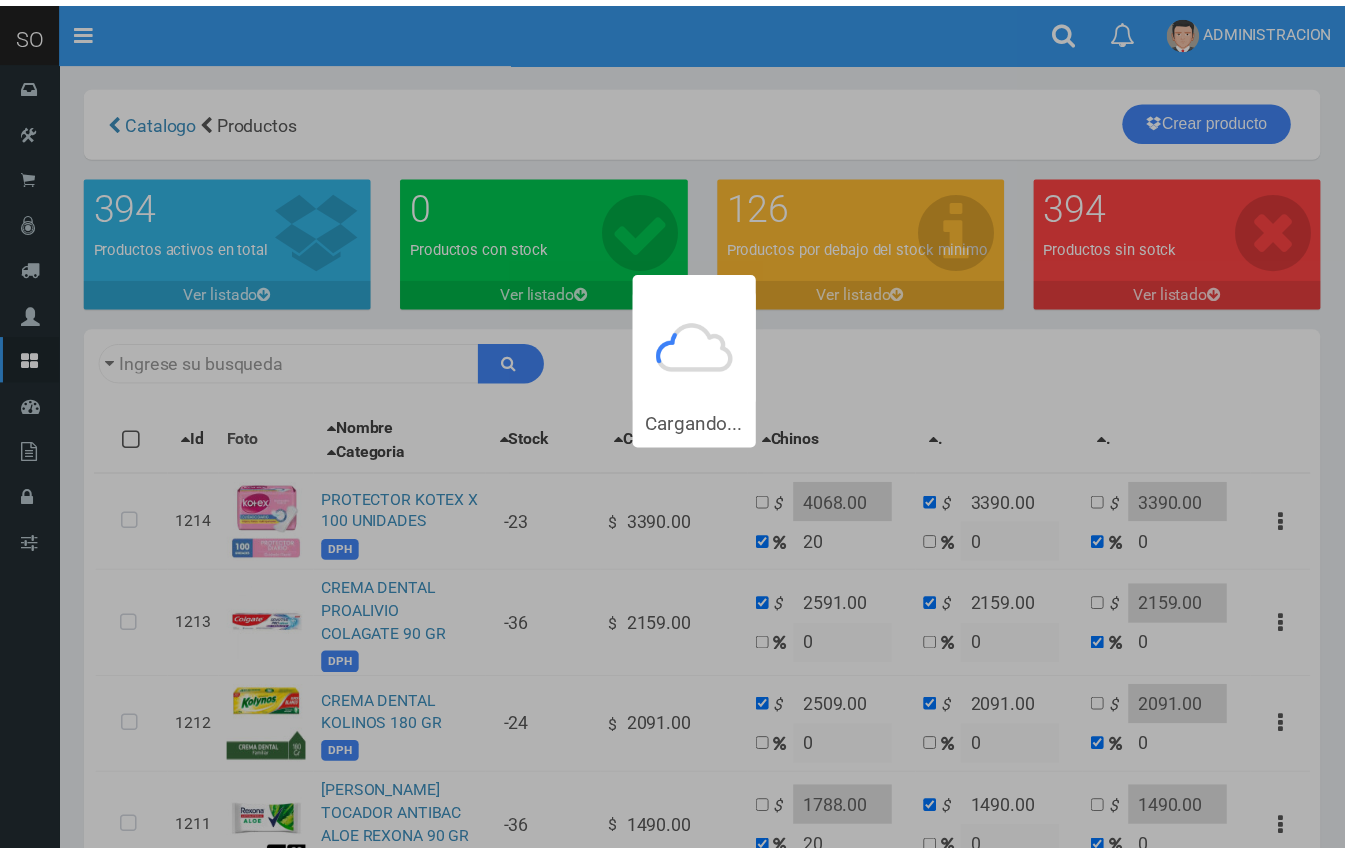 scroll, scrollTop: 0, scrollLeft: 0, axis: both 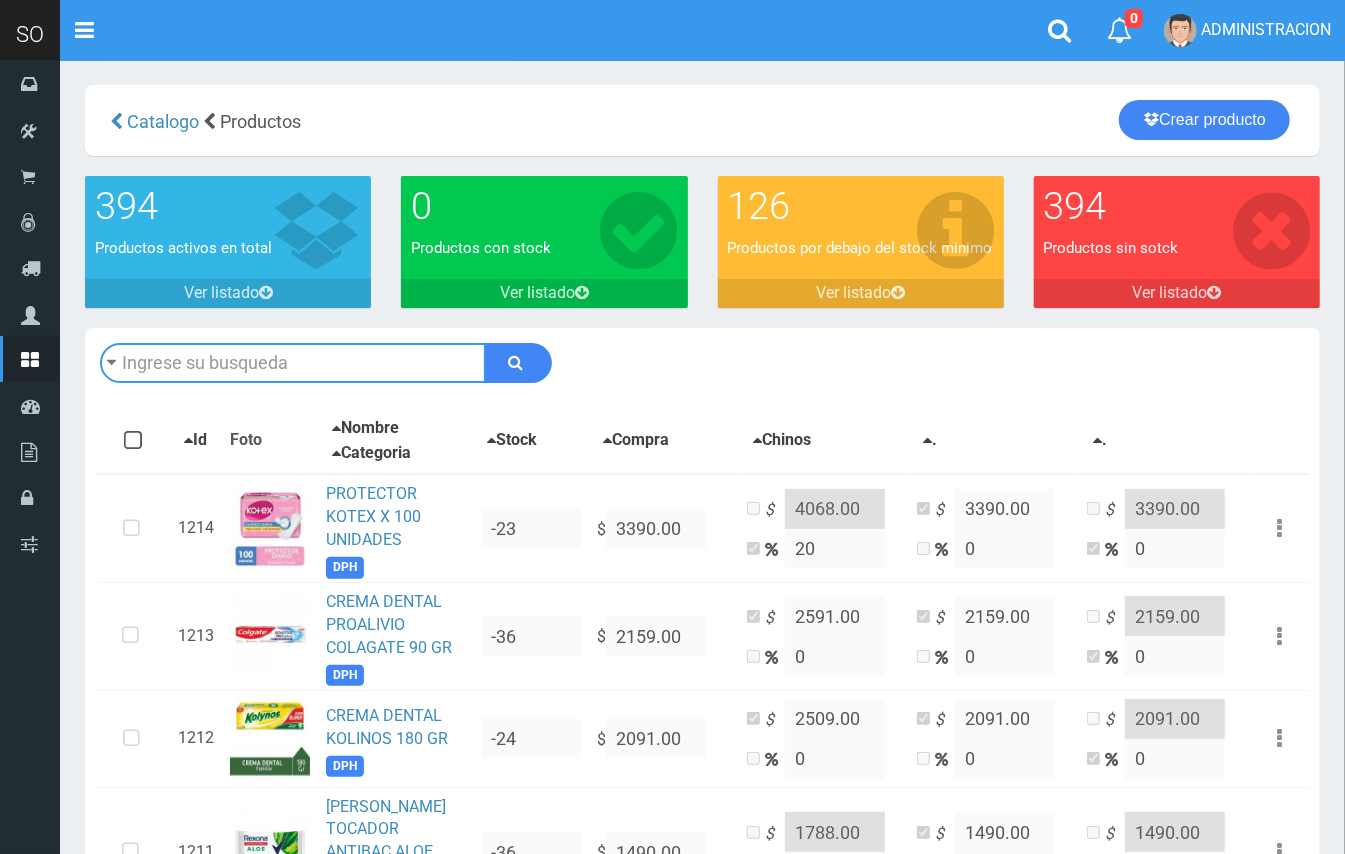 click at bounding box center [293, 363] 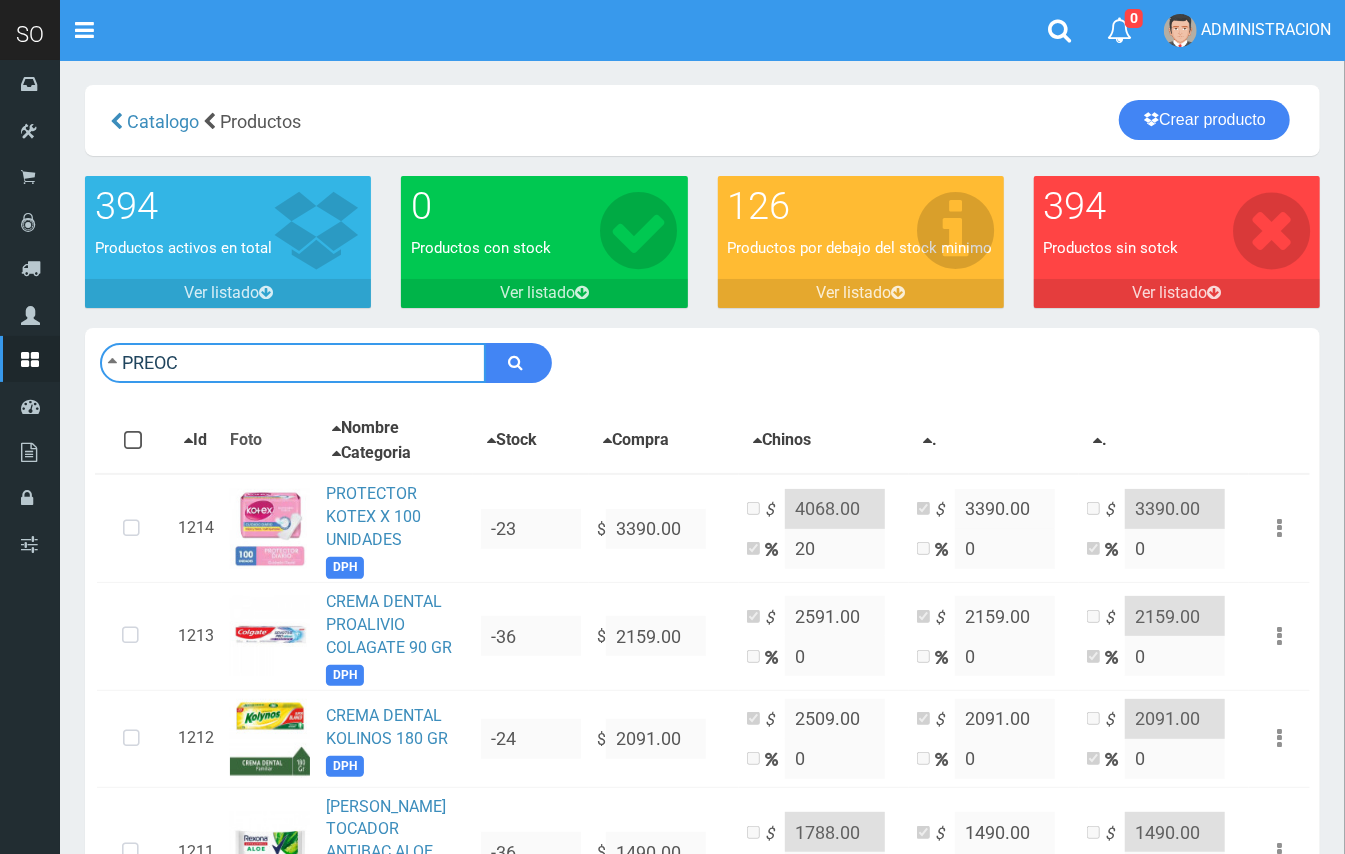 type on "PREOC" 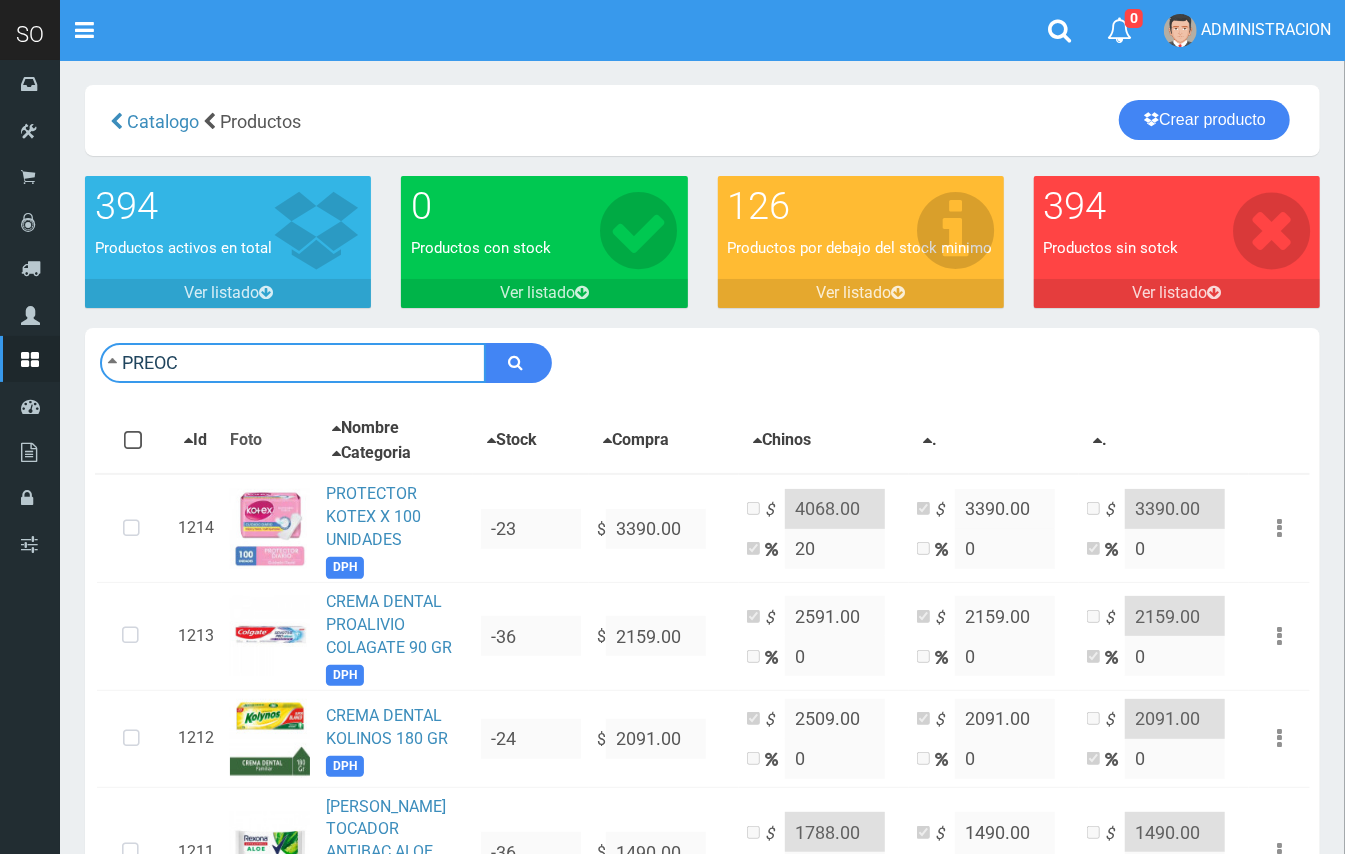 click at bounding box center (518, 363) 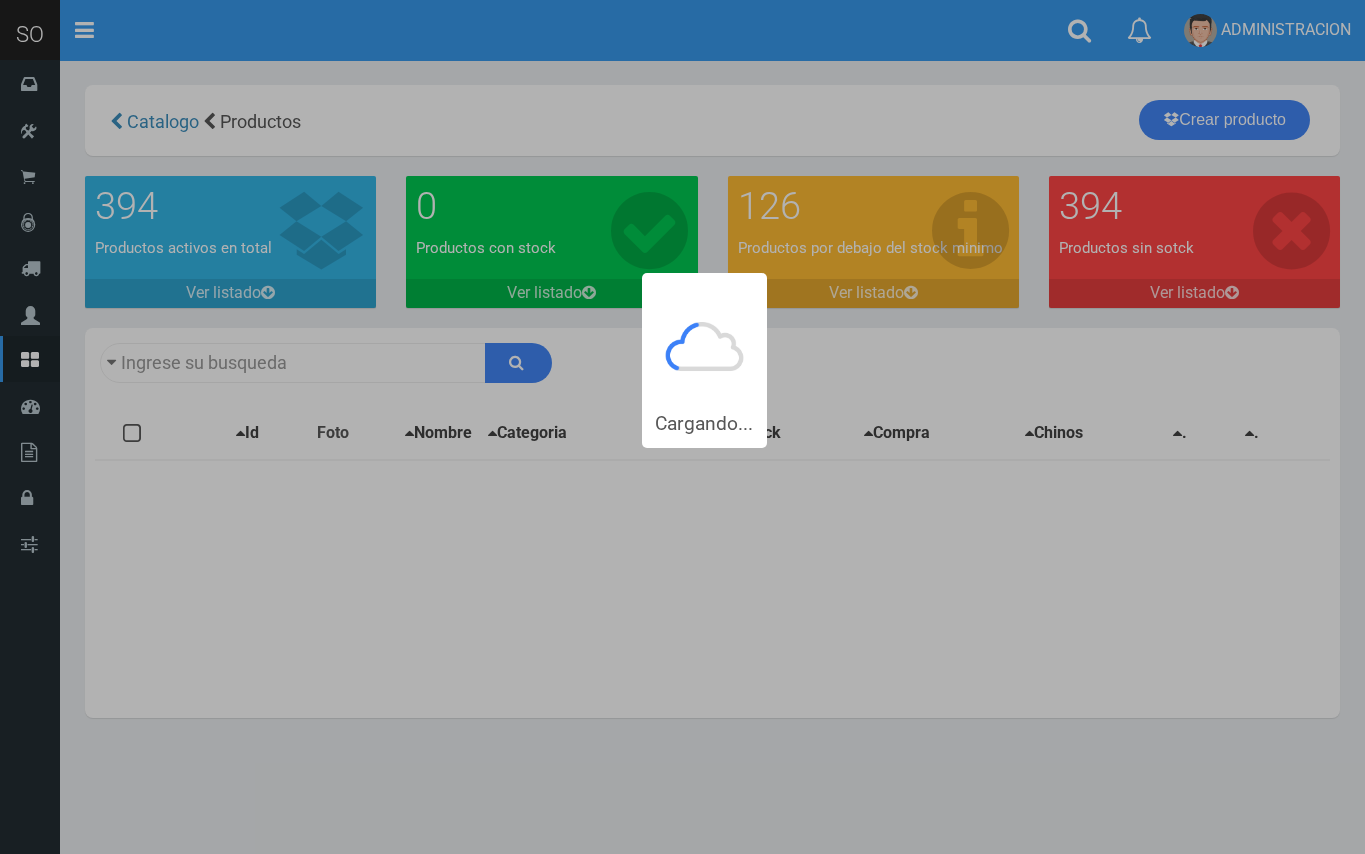 scroll, scrollTop: 0, scrollLeft: 0, axis: both 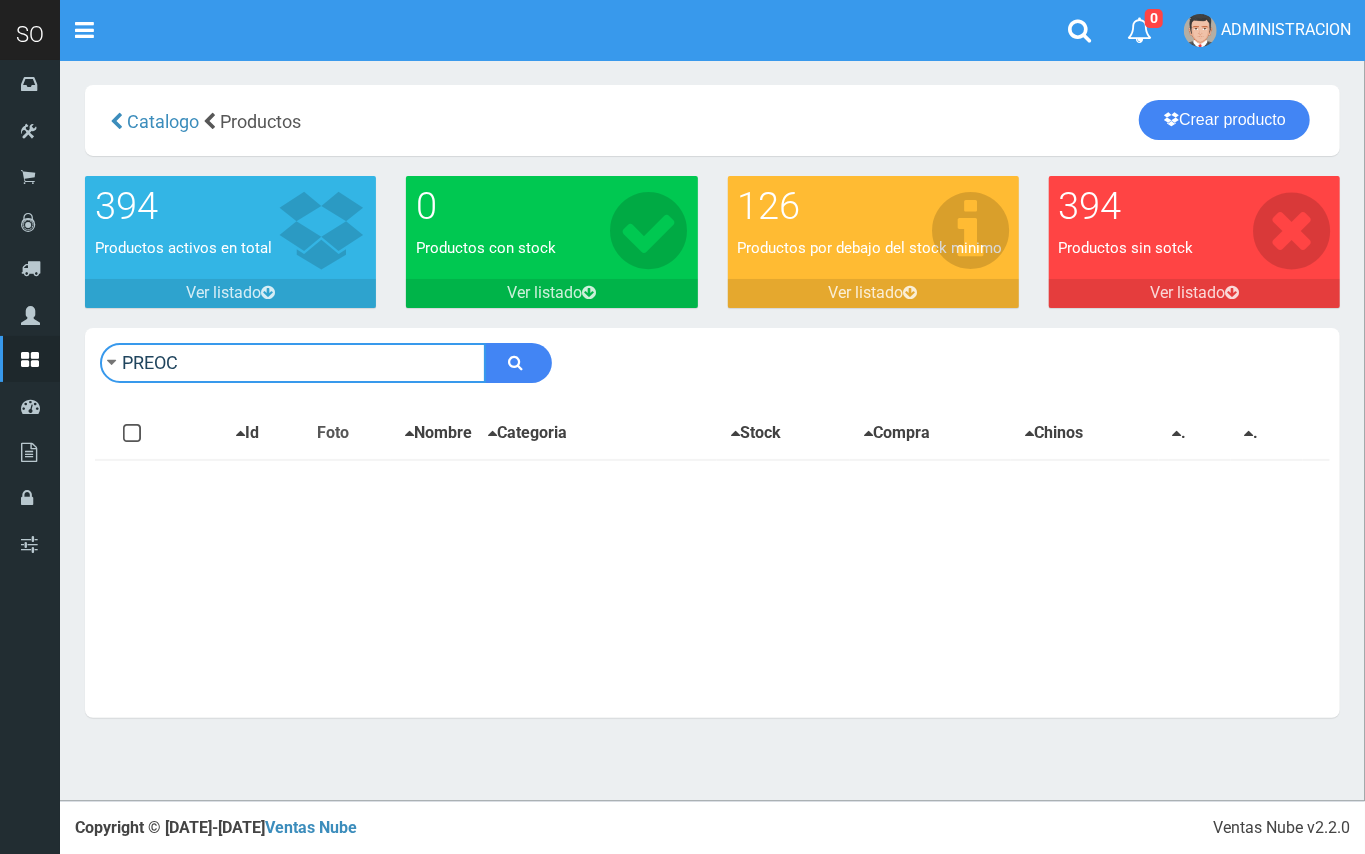 click on "PREOC" at bounding box center [293, 363] 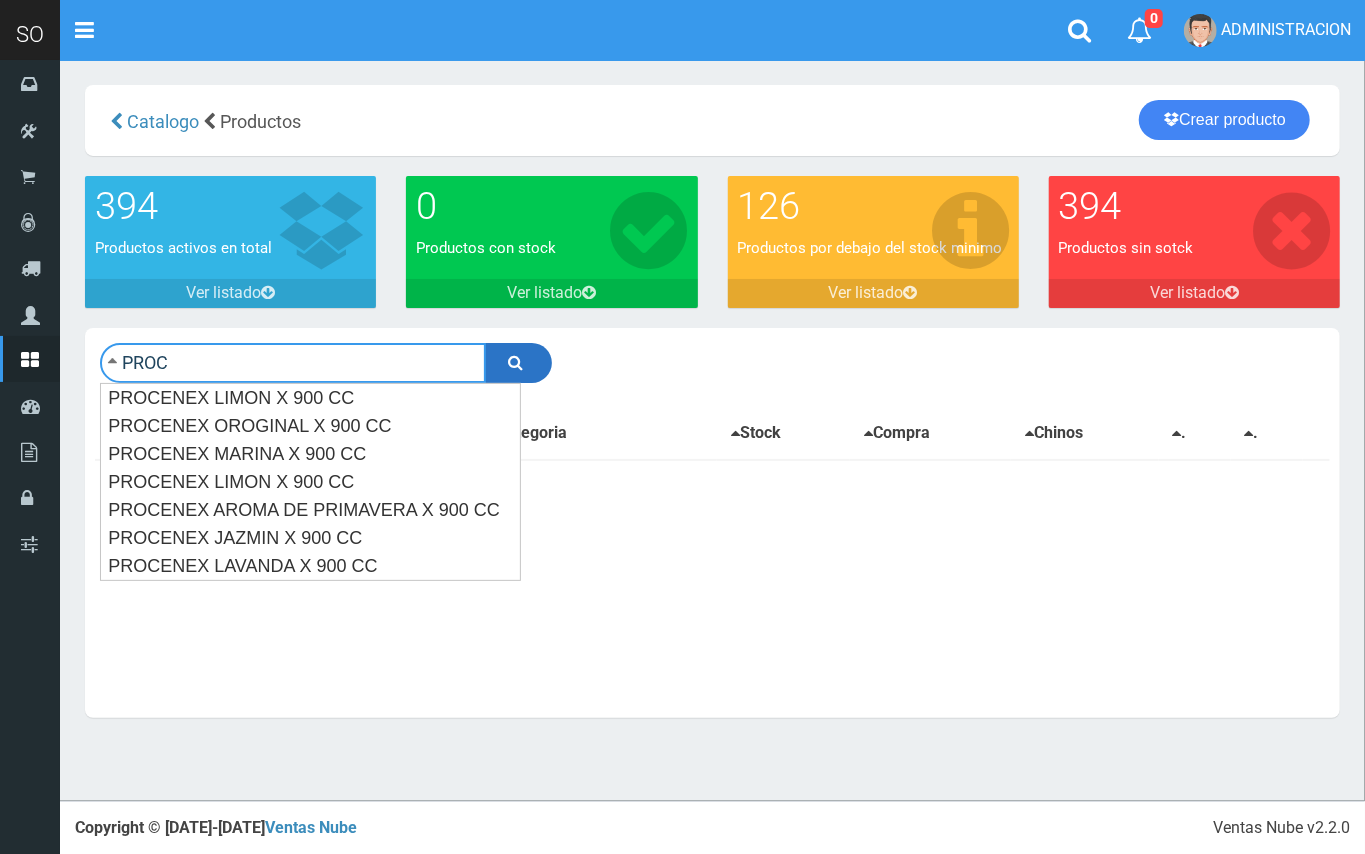 type on "PROC" 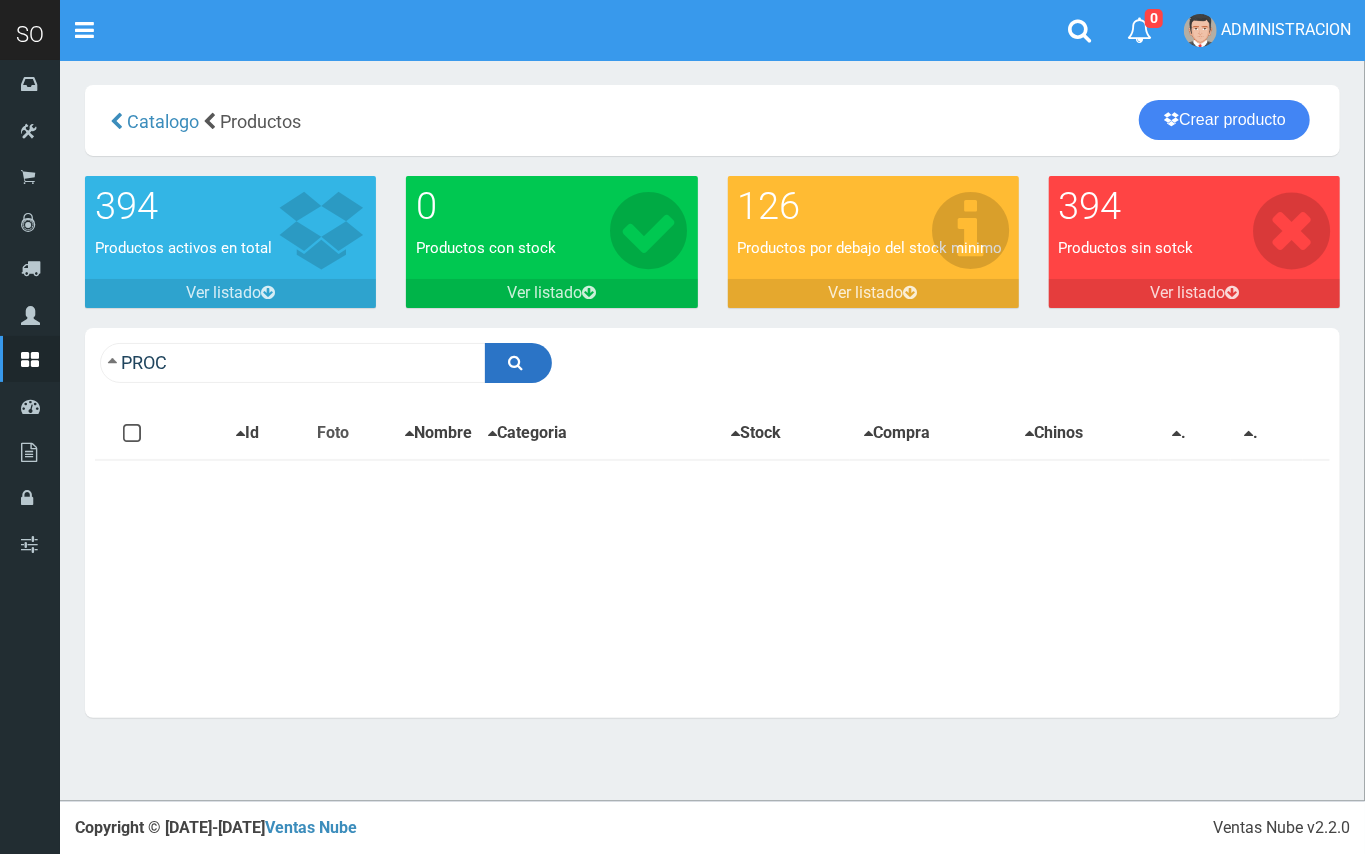 click at bounding box center (518, 363) 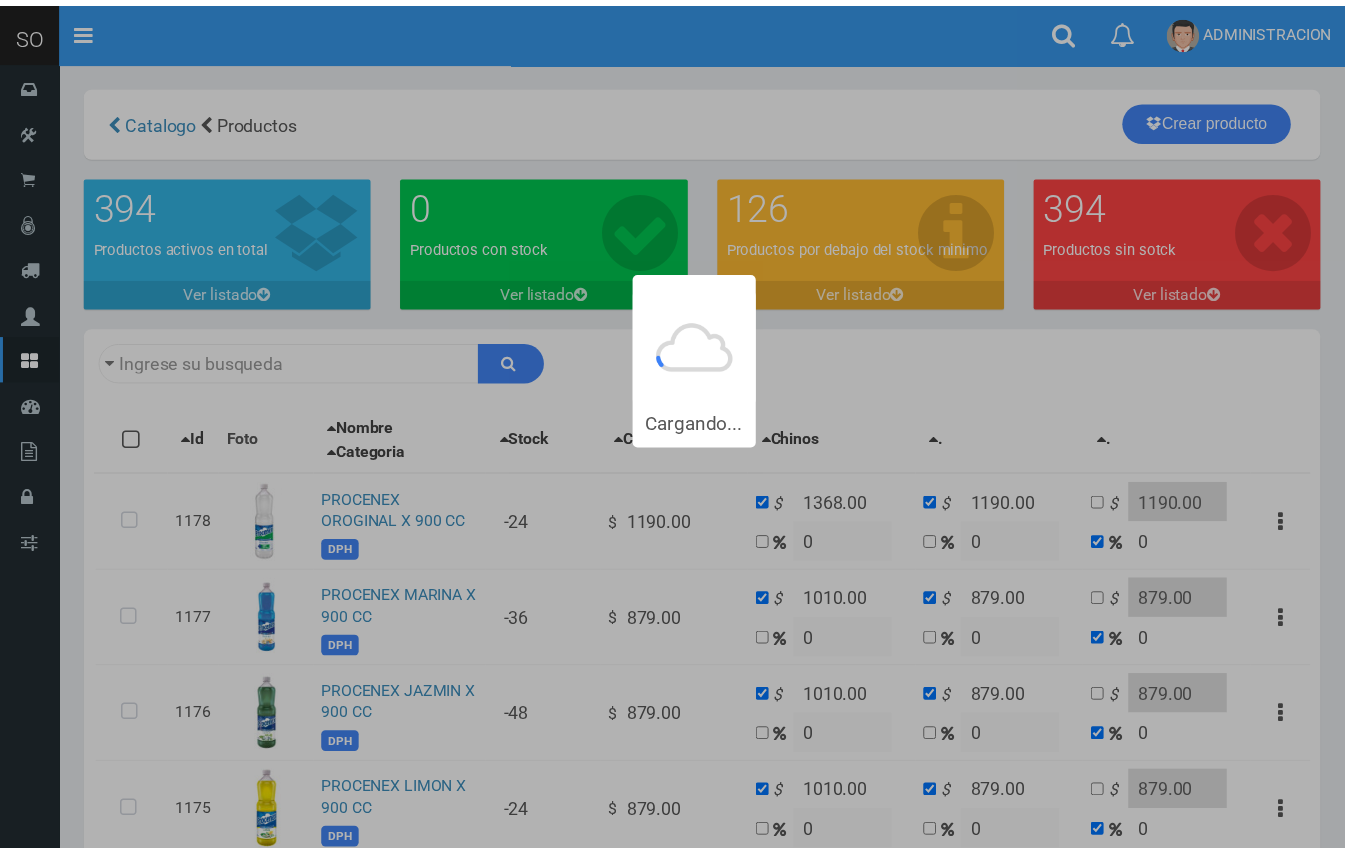 scroll, scrollTop: 0, scrollLeft: 0, axis: both 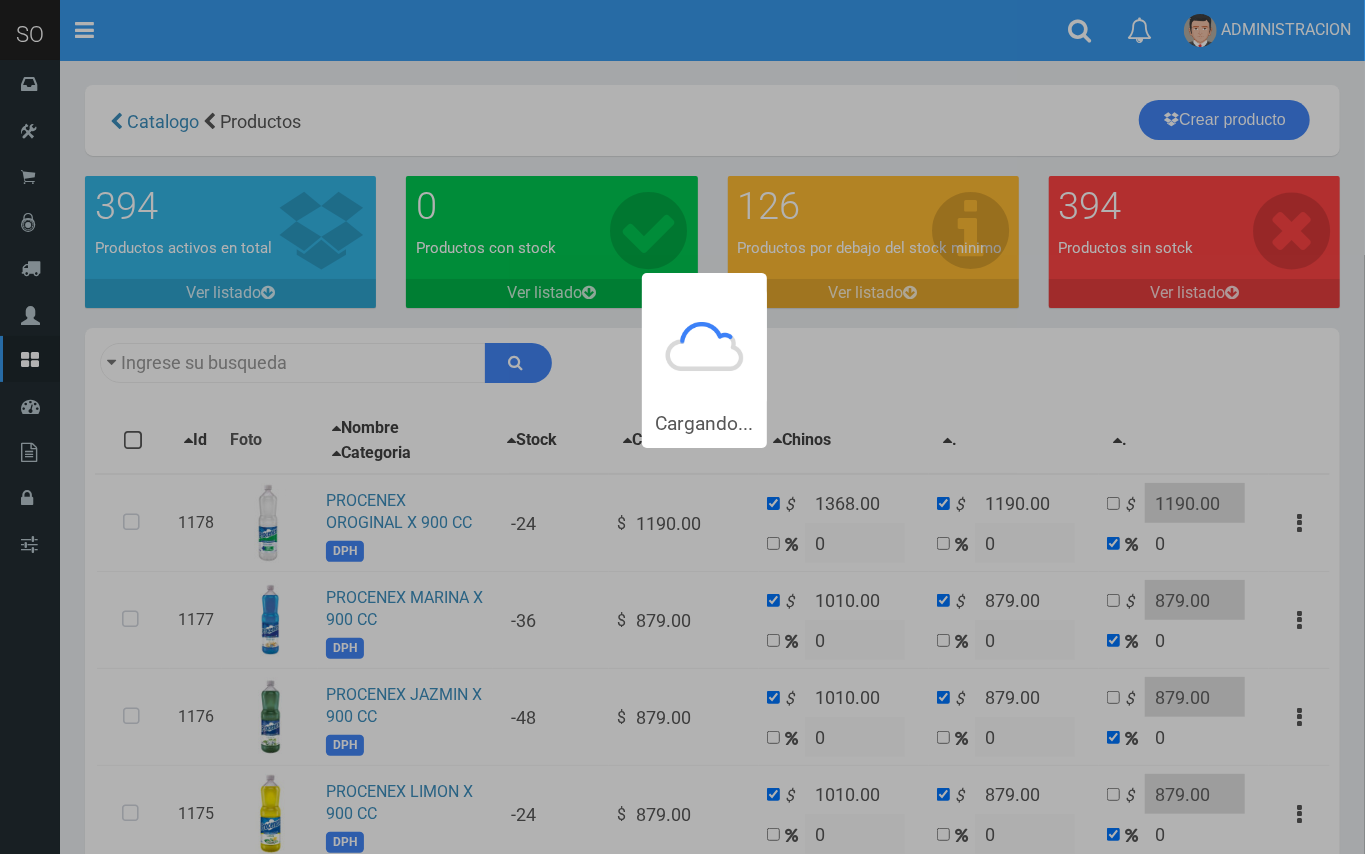 type on "PROC" 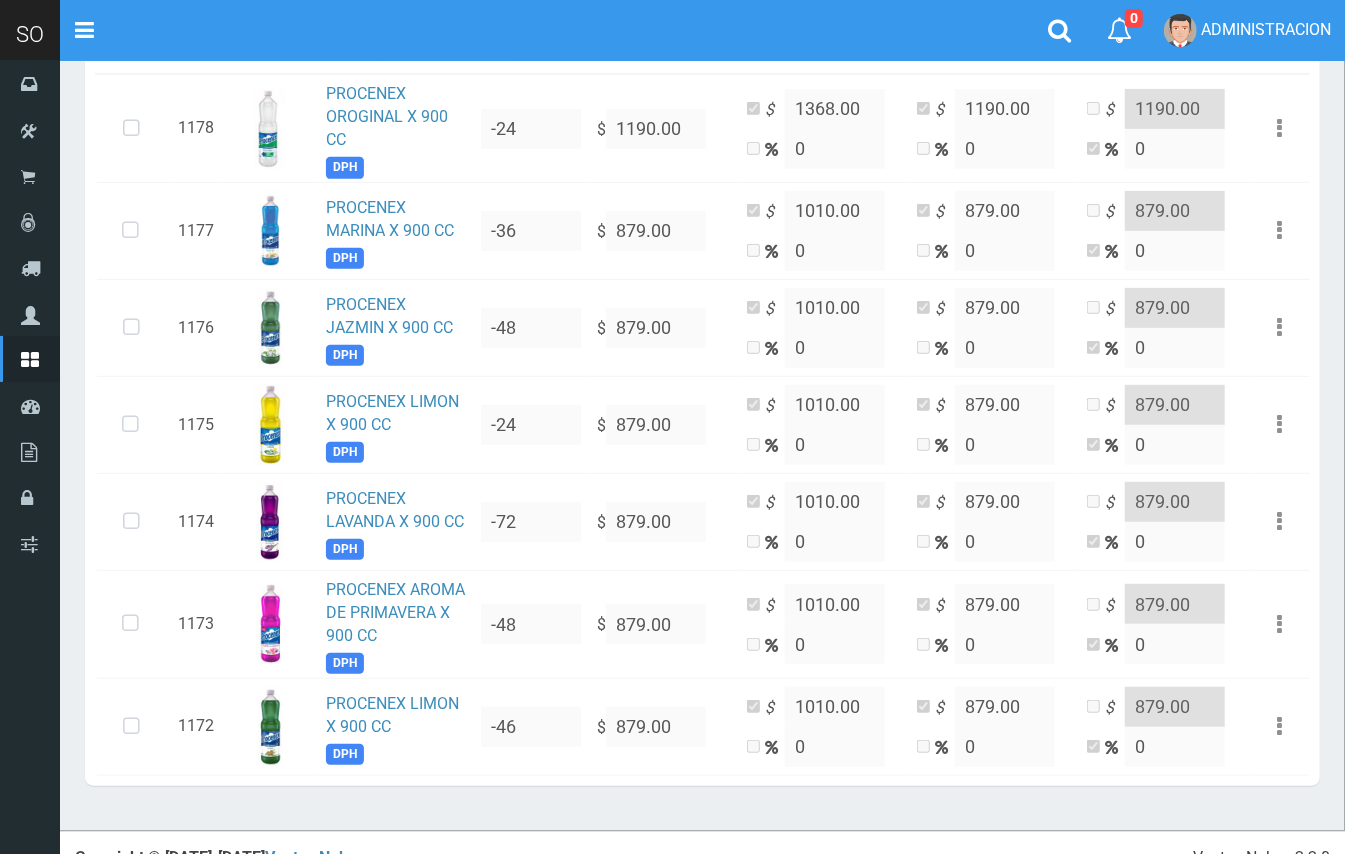 scroll, scrollTop: 465, scrollLeft: 0, axis: vertical 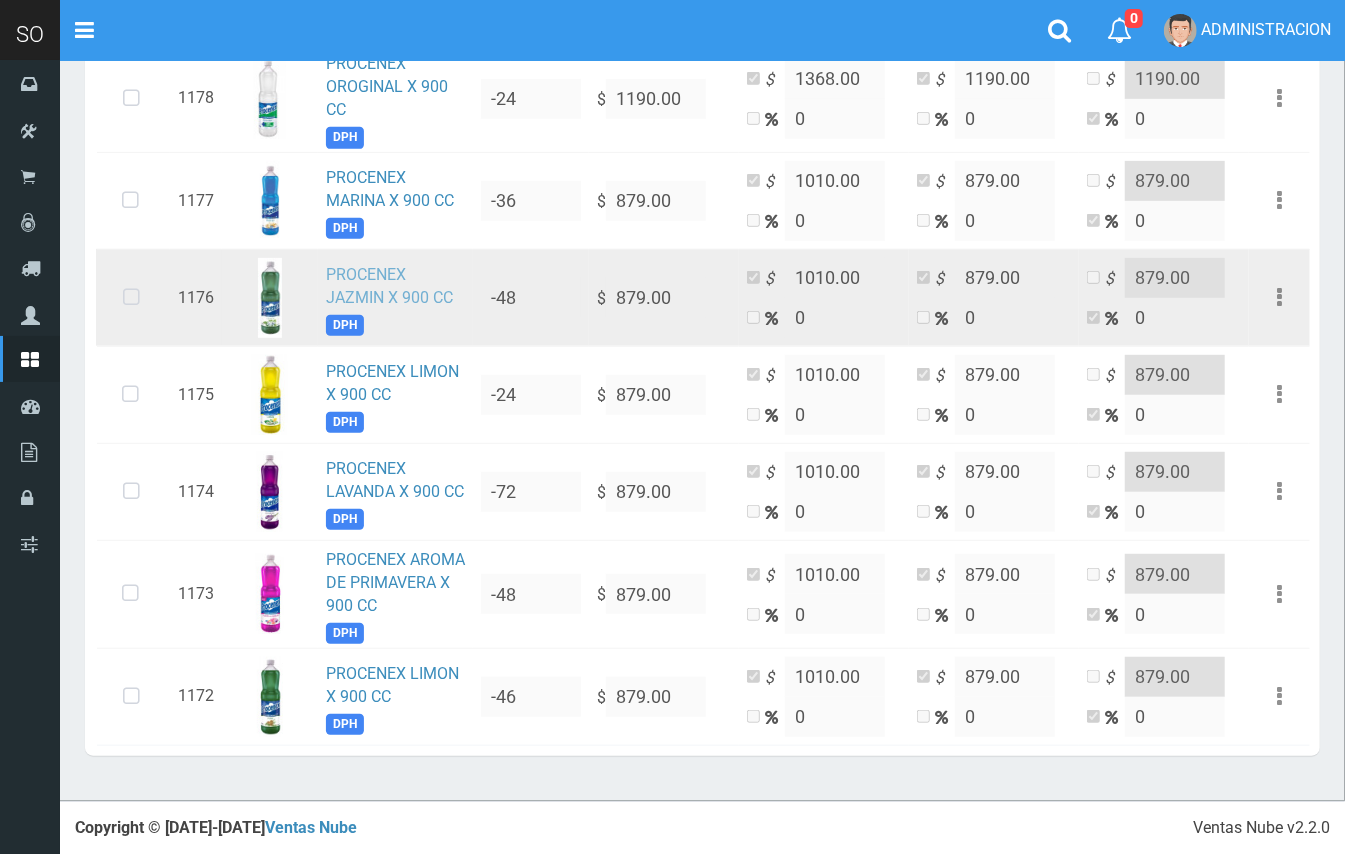 click on "PROCENEX  JAZMIN  X 900 CC" at bounding box center [389, 286] 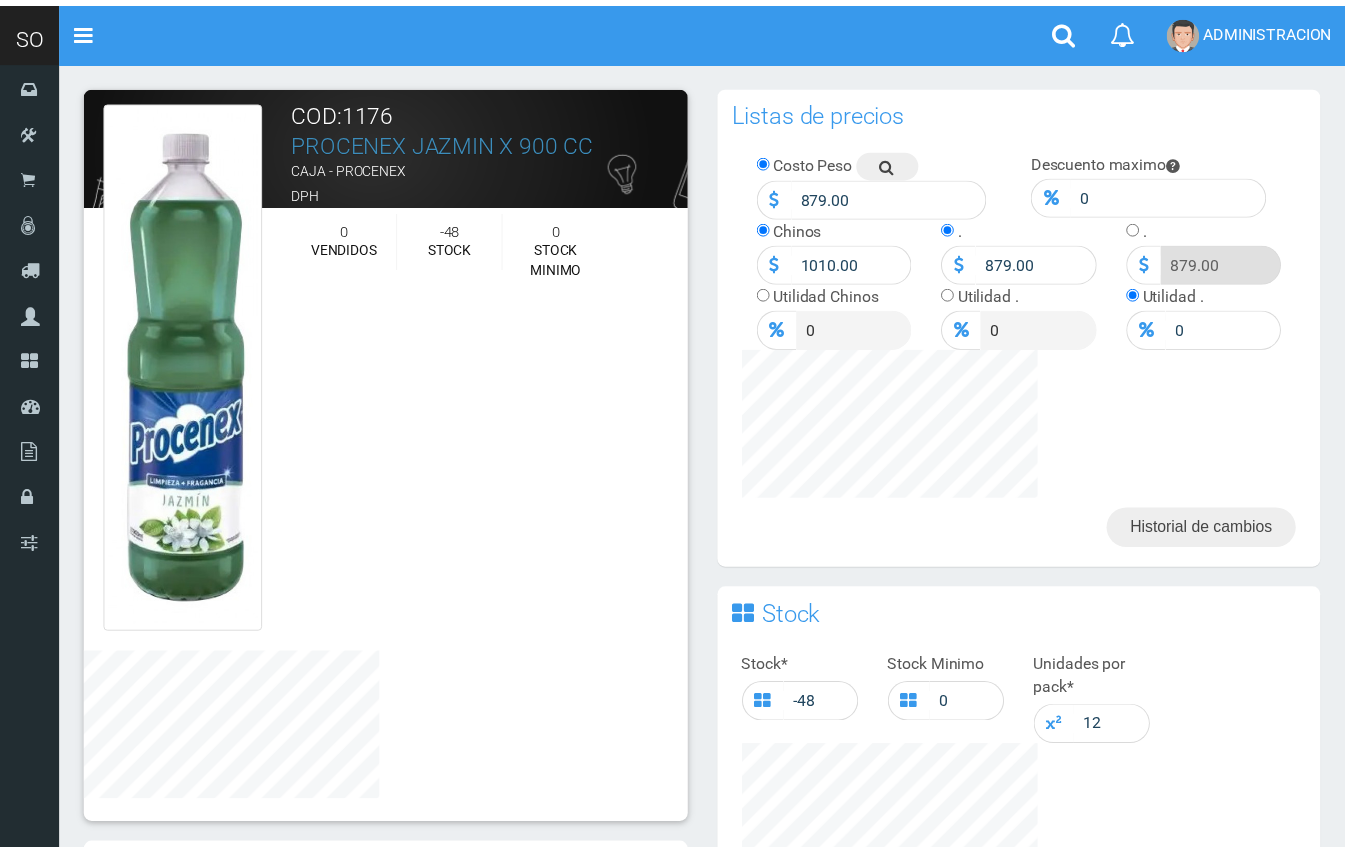 scroll, scrollTop: 0, scrollLeft: 0, axis: both 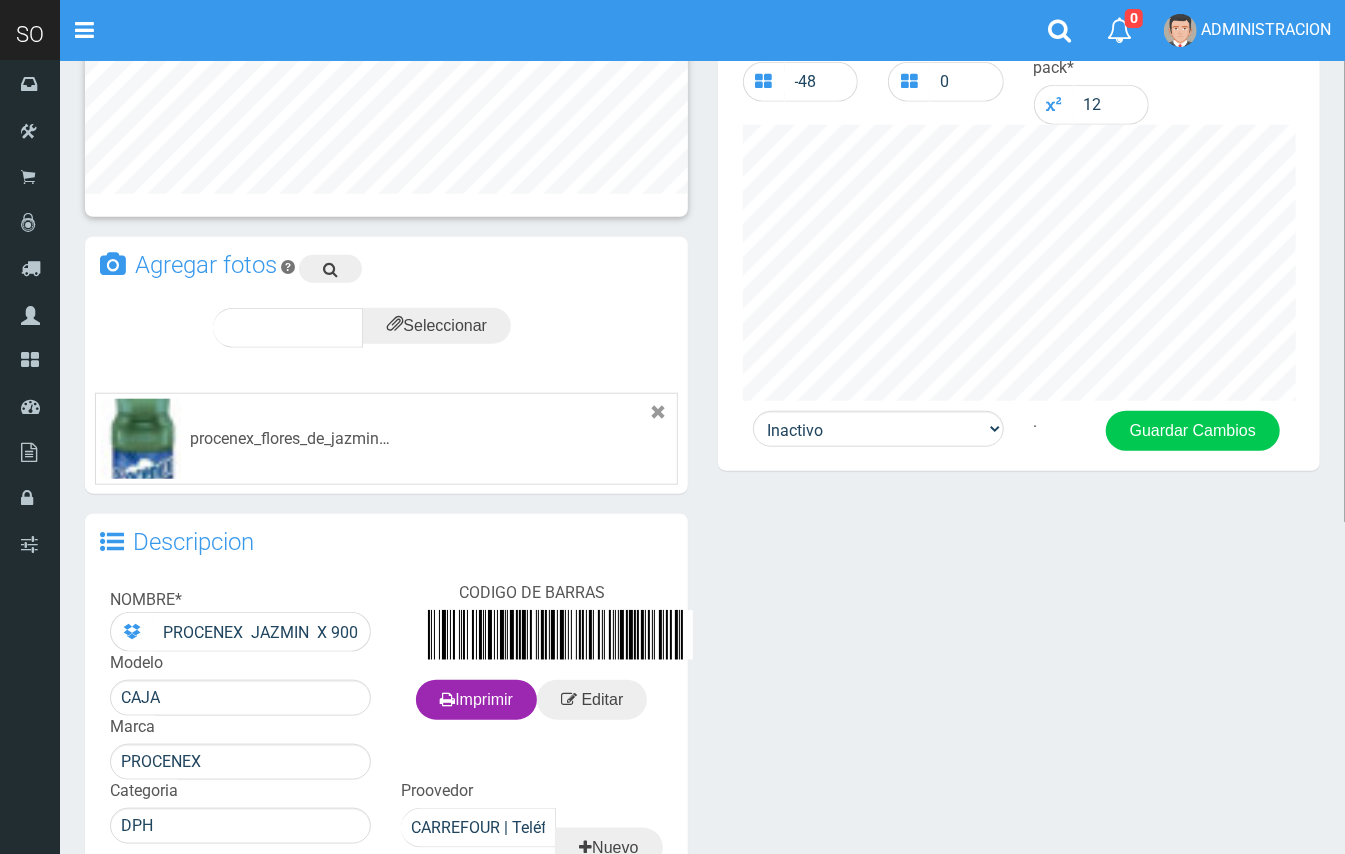 click on "Stock  *
-48
Stock Minimo
0
Unidades por pack  *
12" at bounding box center [1019, 217] 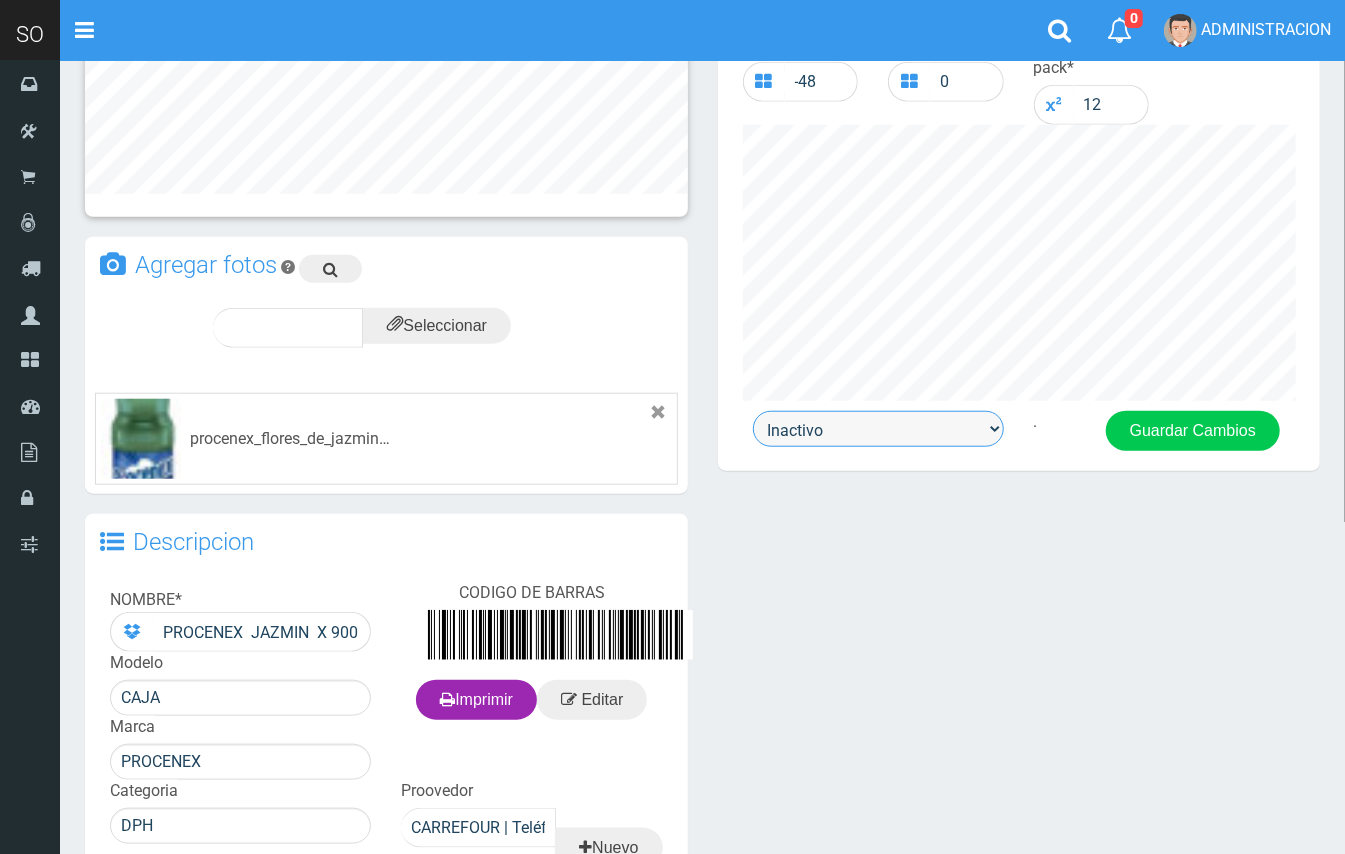 click on "Activo
Inactivo" at bounding box center [878, 429] 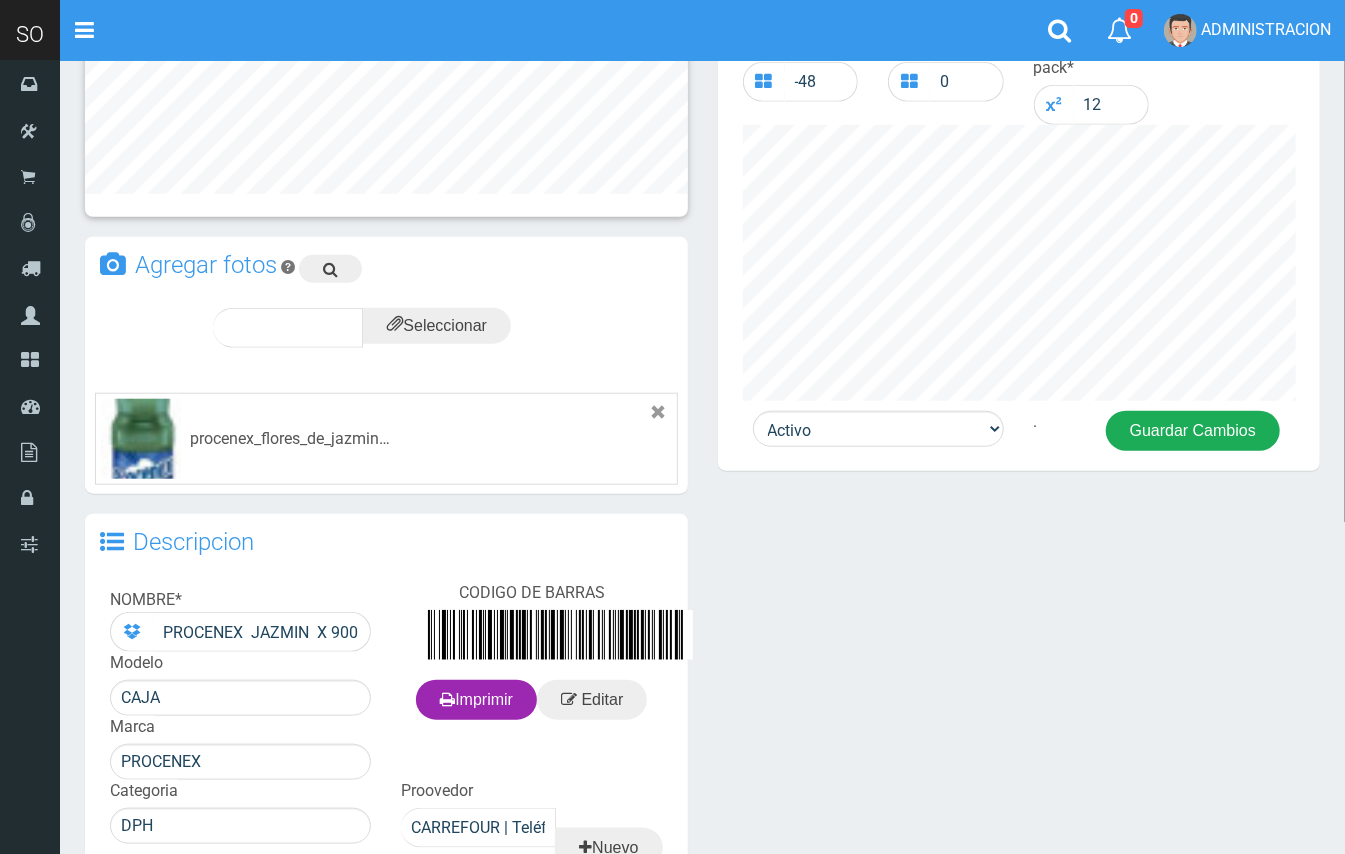 click on "Guardar Cambios" at bounding box center (1193, 431) 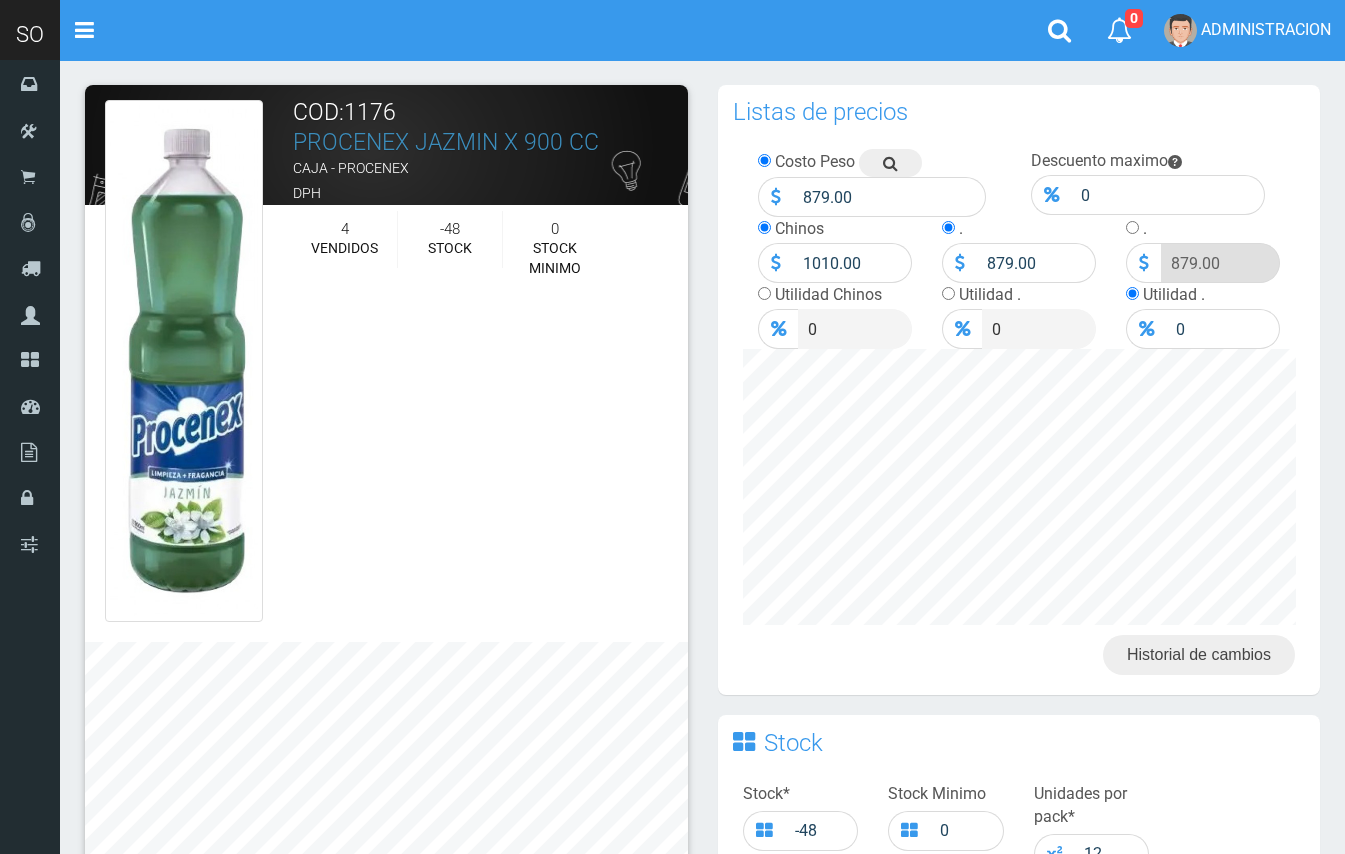 scroll, scrollTop: 0, scrollLeft: 0, axis: both 